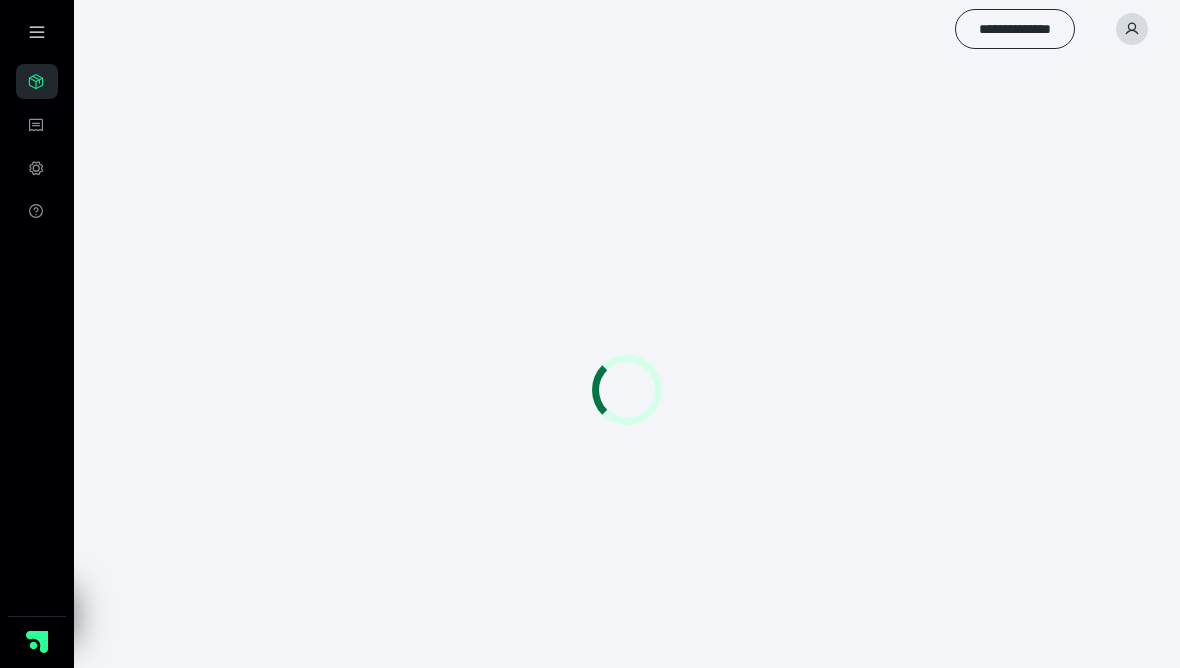 scroll, scrollTop: 0, scrollLeft: 0, axis: both 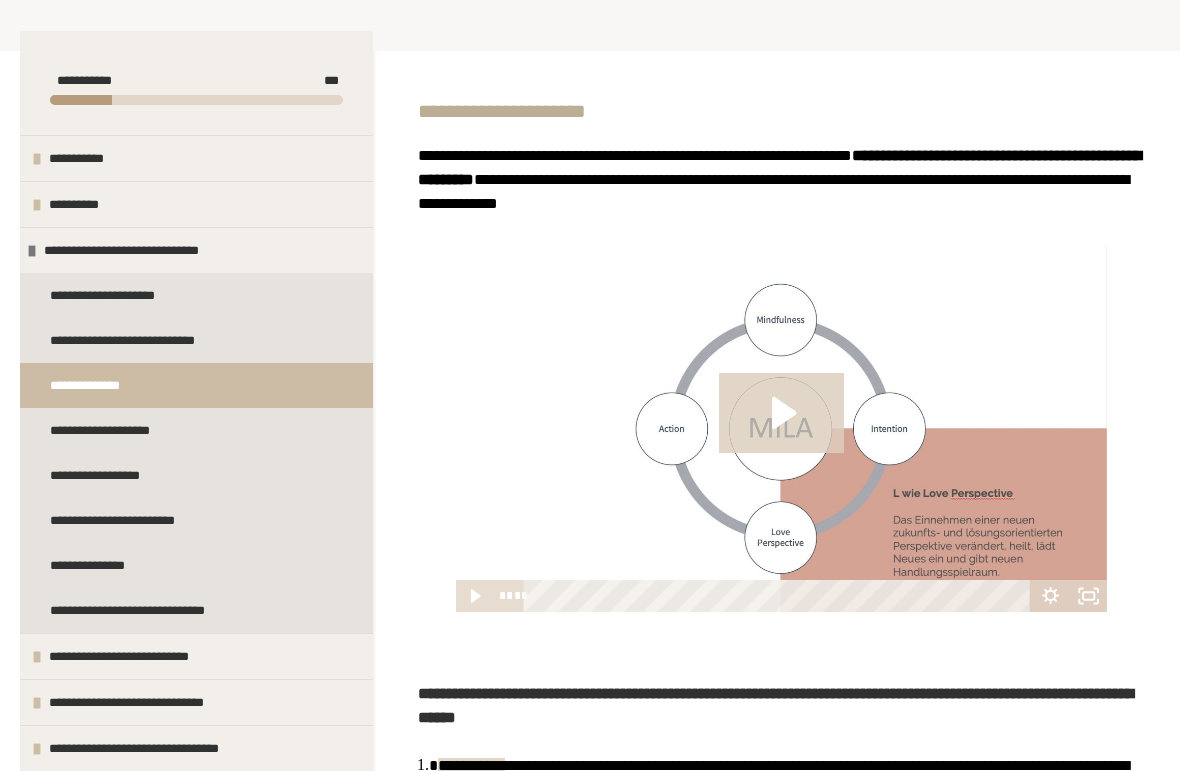 click 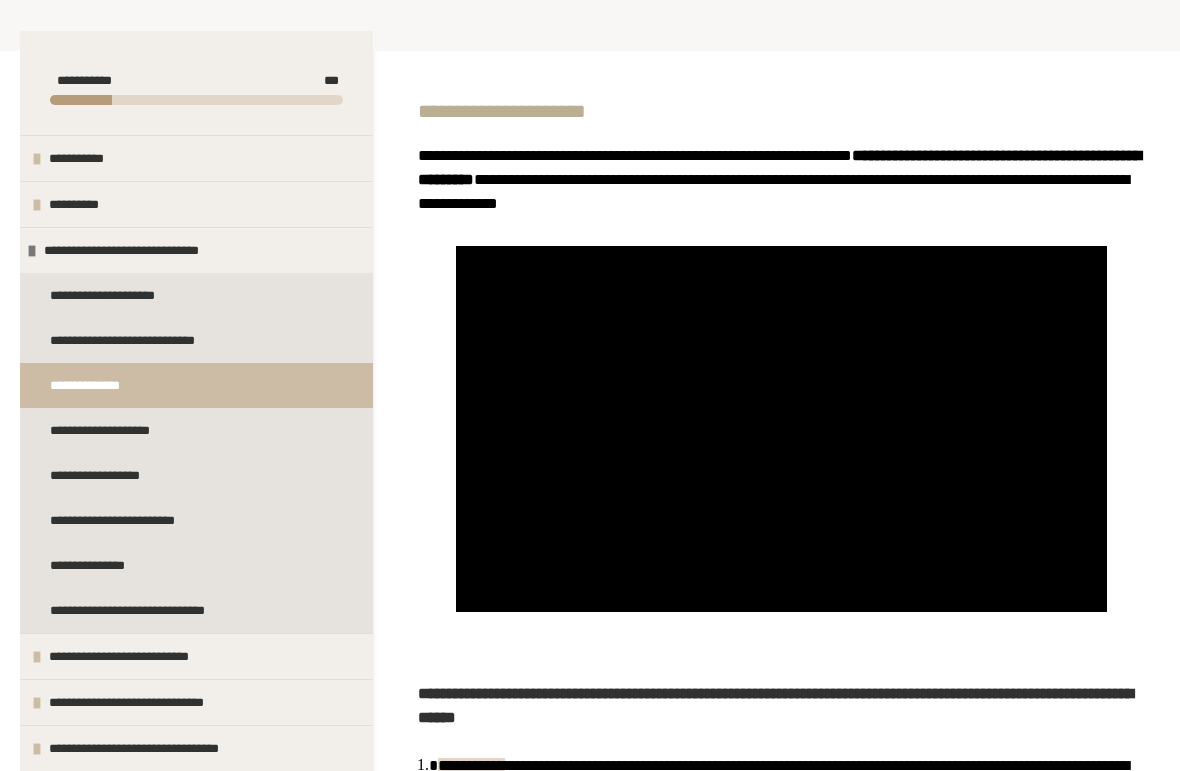 click at bounding box center [781, 429] 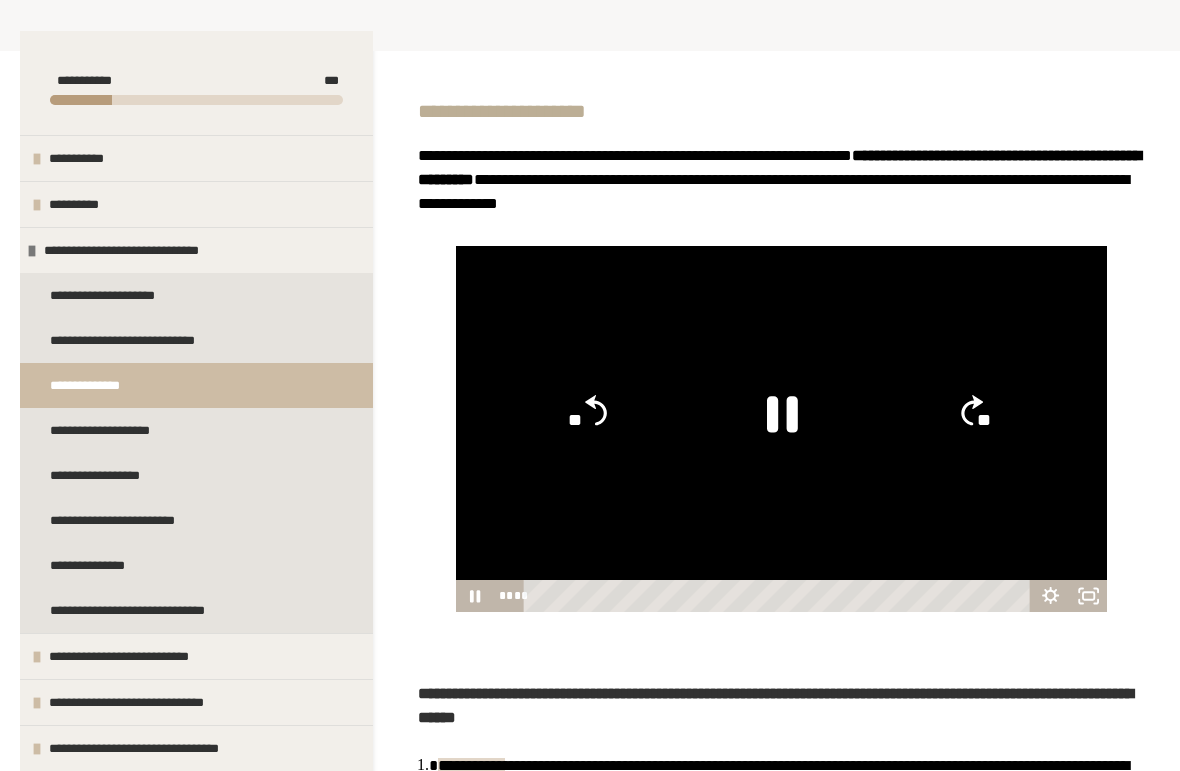 click 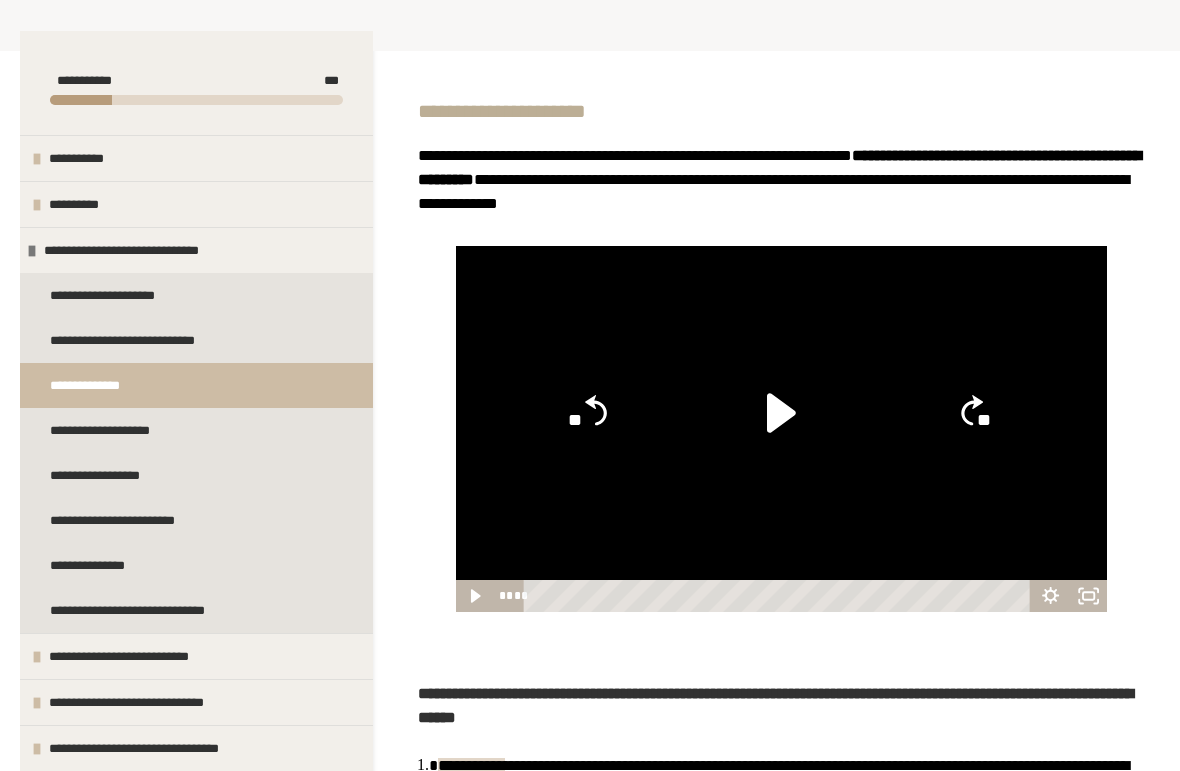 click 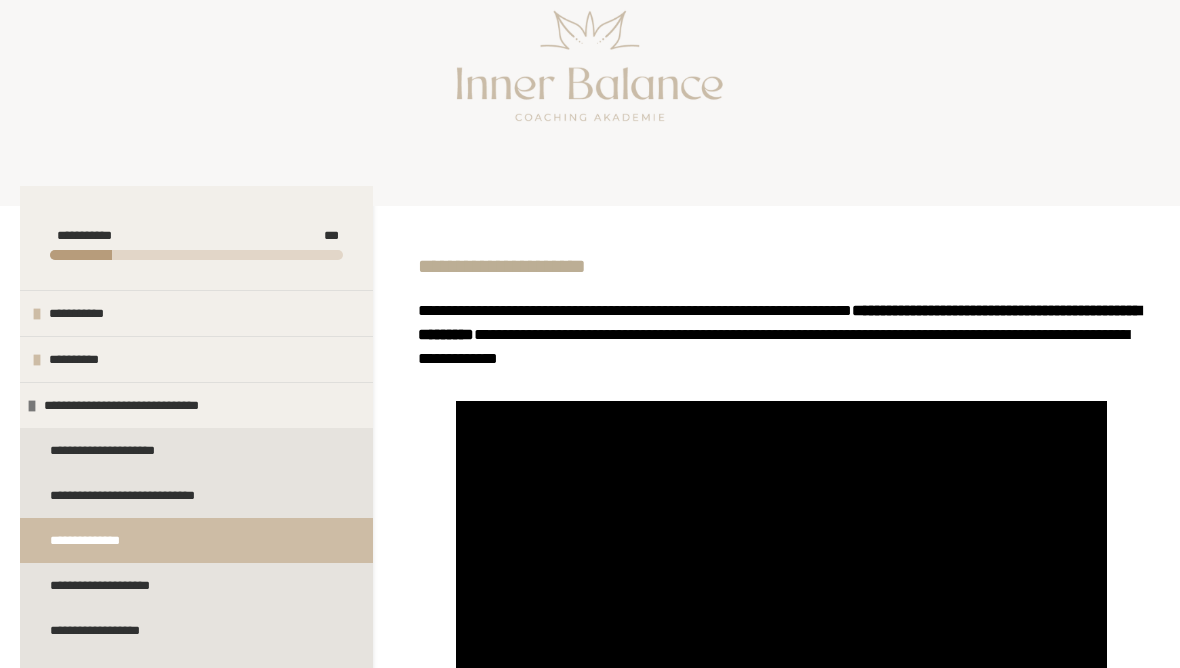 scroll, scrollTop: 0, scrollLeft: 0, axis: both 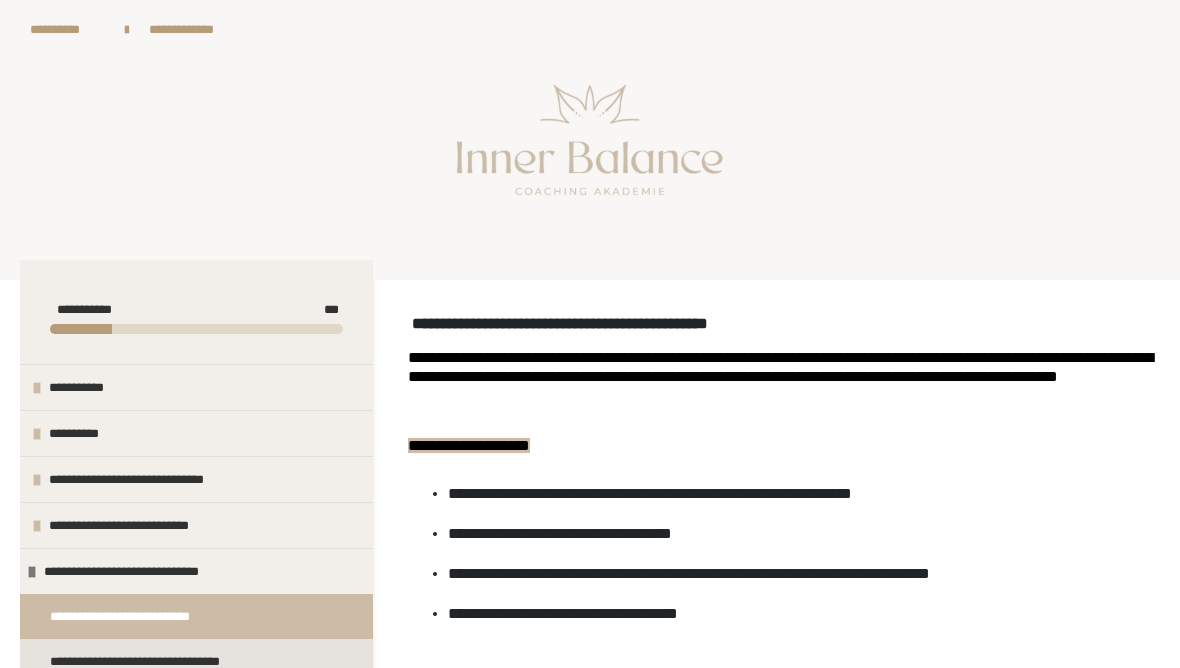 click on "**********" at bounding box center [67, 29] 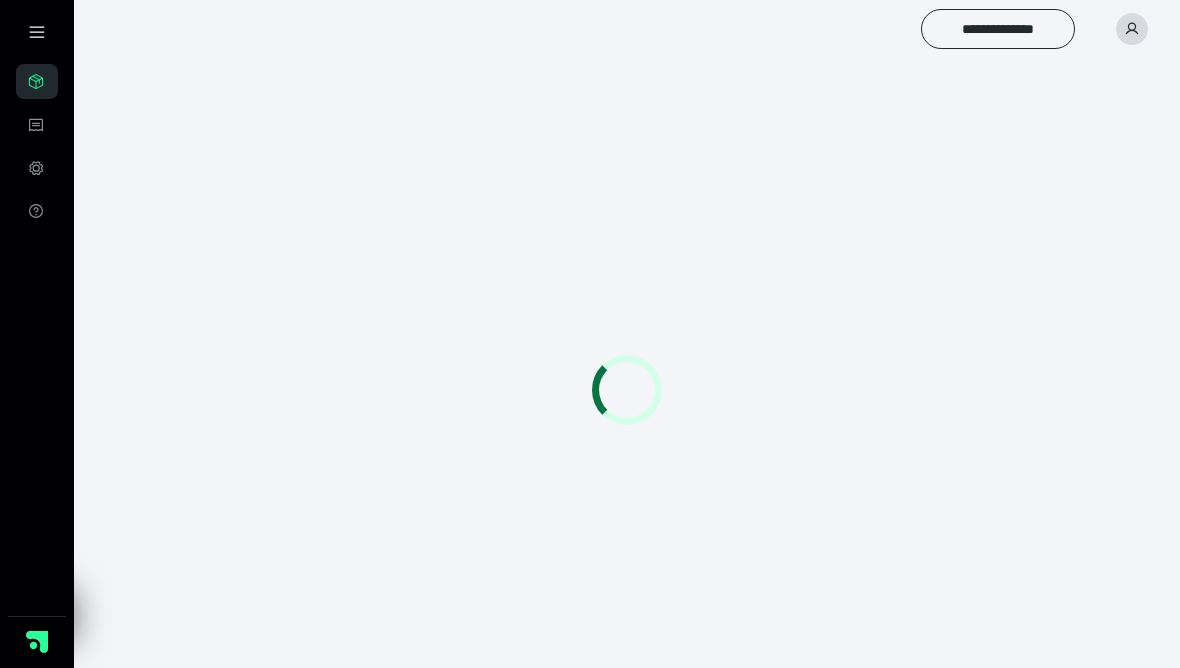 scroll, scrollTop: 0, scrollLeft: 0, axis: both 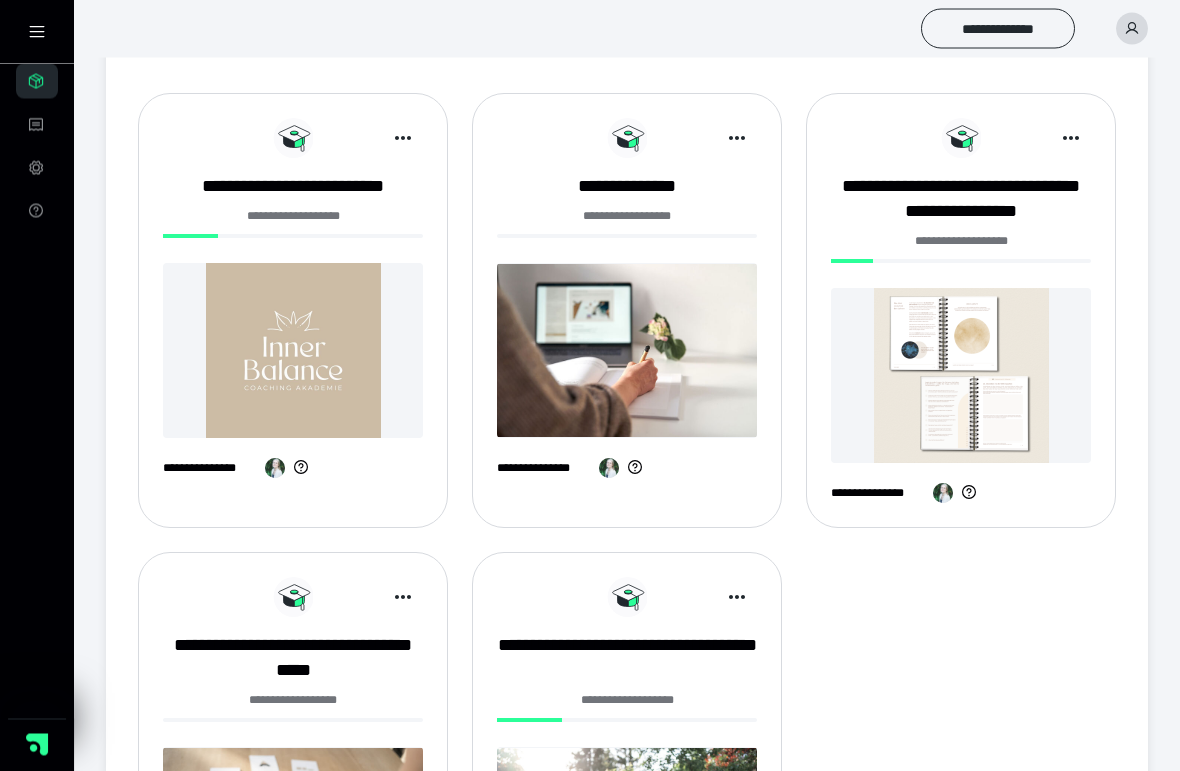 click at bounding box center (627, 351) 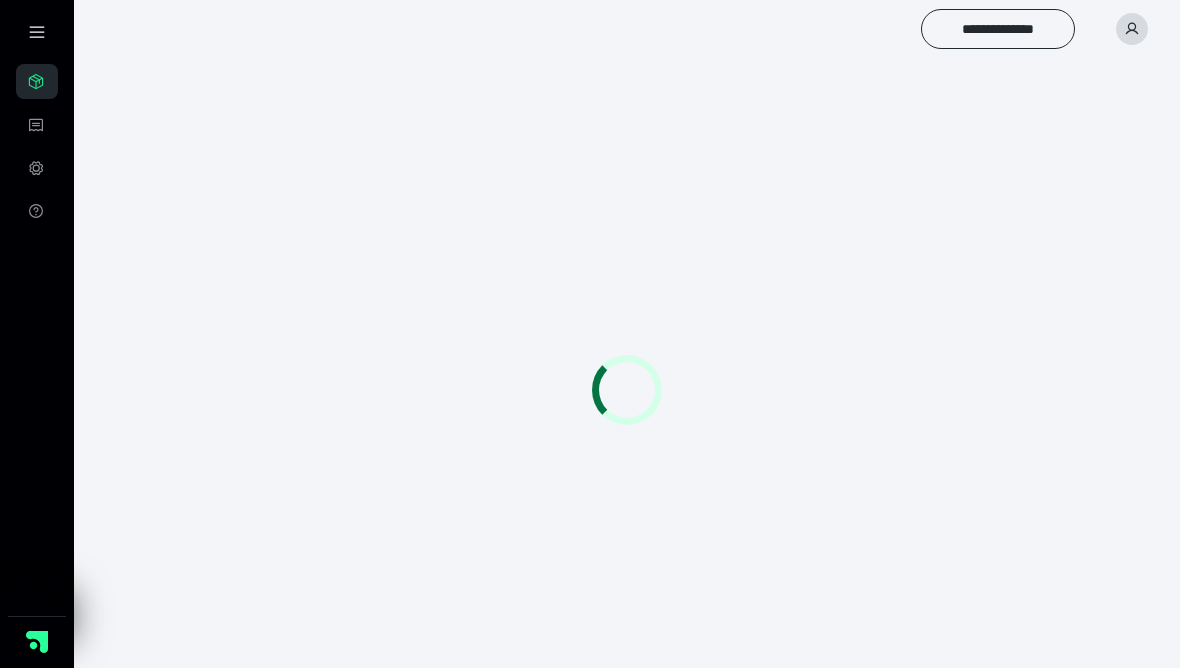 scroll, scrollTop: 0, scrollLeft: 0, axis: both 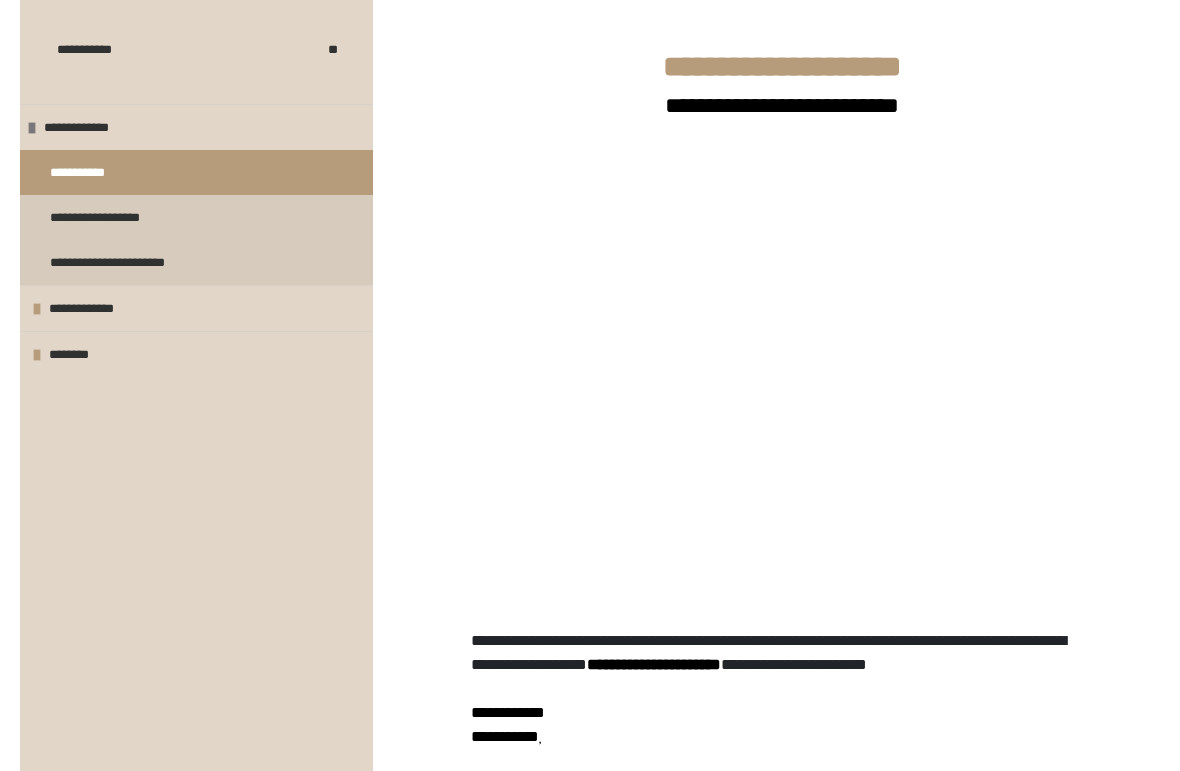 click on "**********" at bounding box center (113, 217) 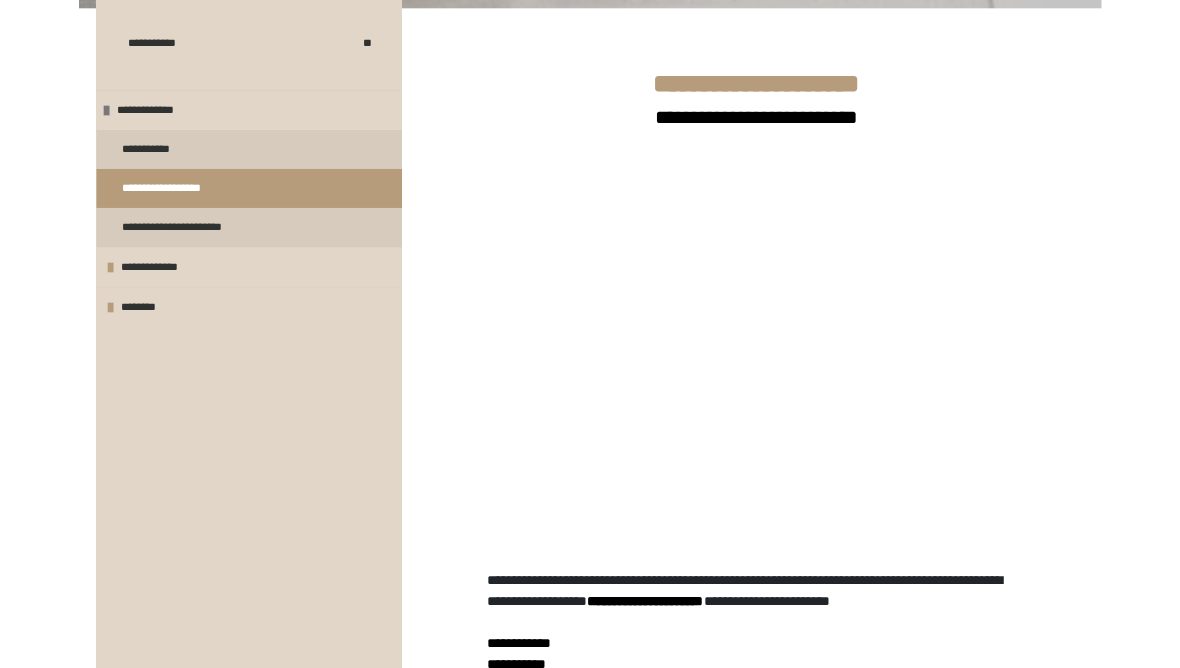scroll, scrollTop: 428, scrollLeft: 0, axis: vertical 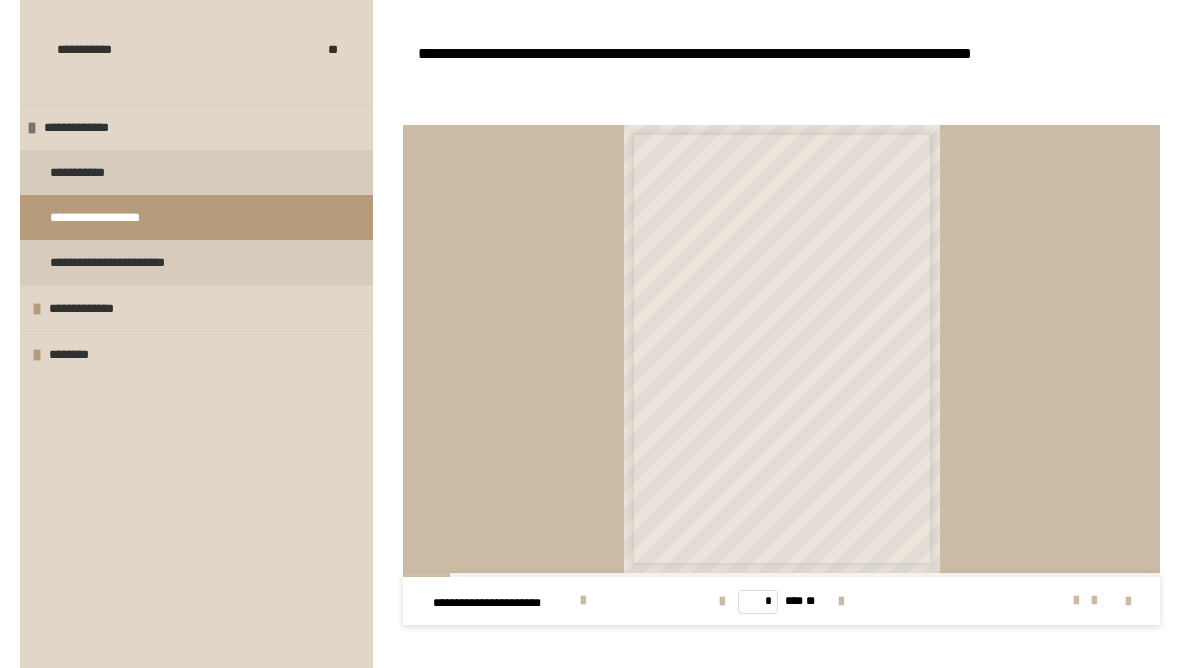 click at bounding box center (841, 602) 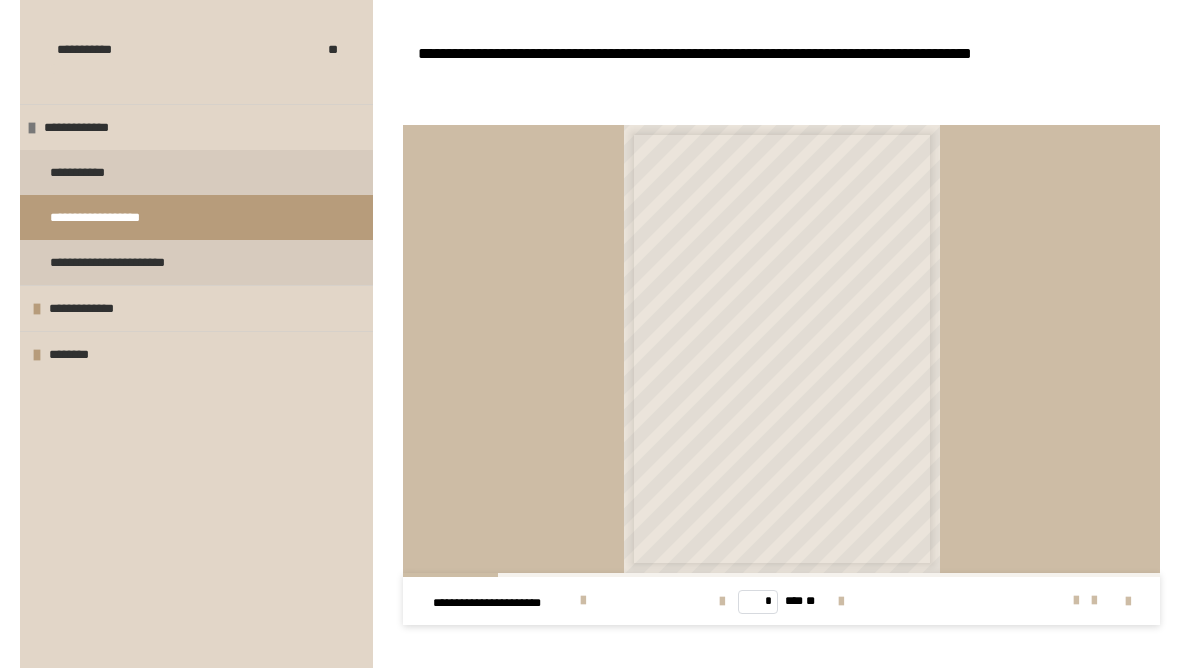 click at bounding box center [841, 602] 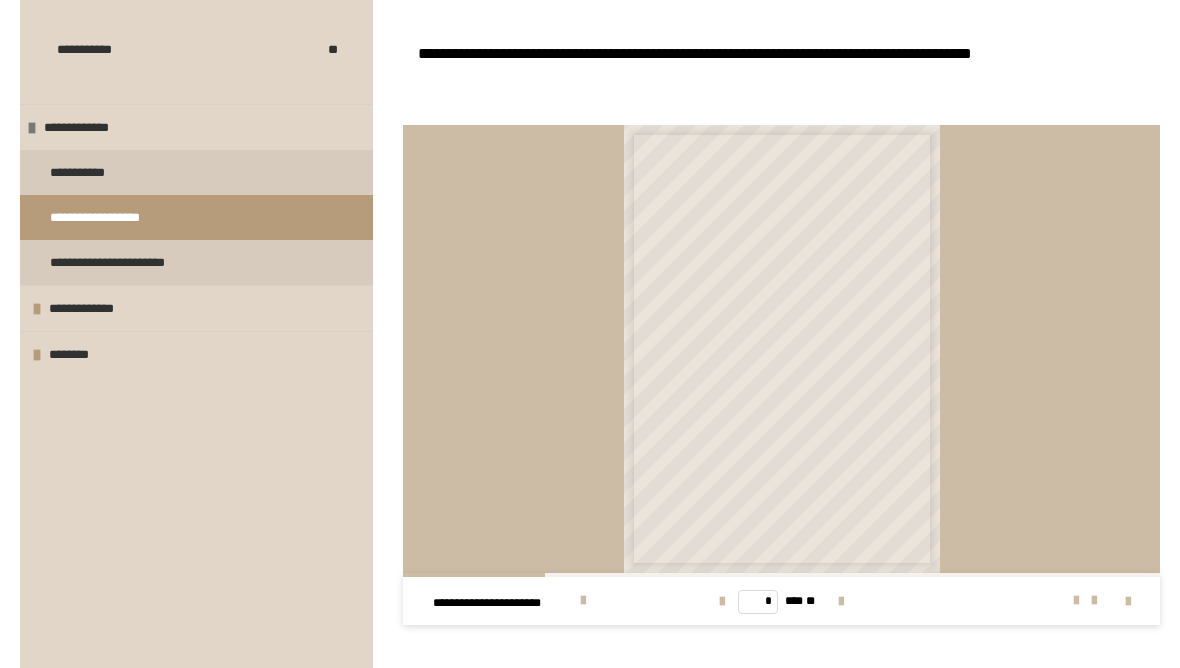 click at bounding box center (841, 602) 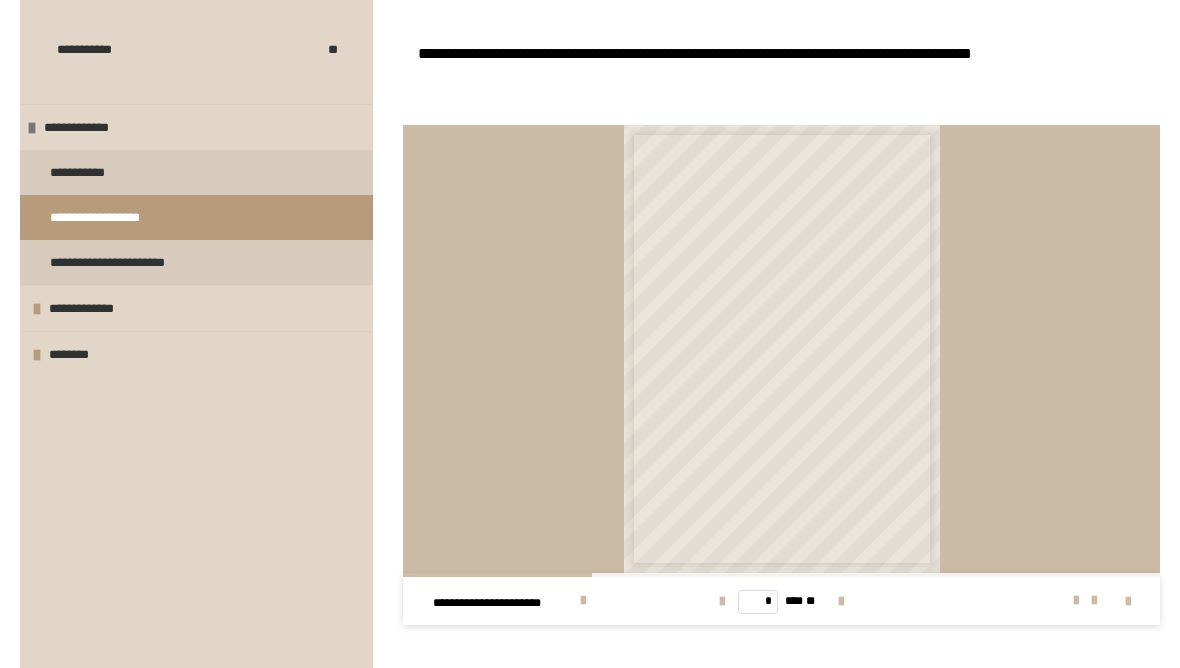 click at bounding box center [841, 602] 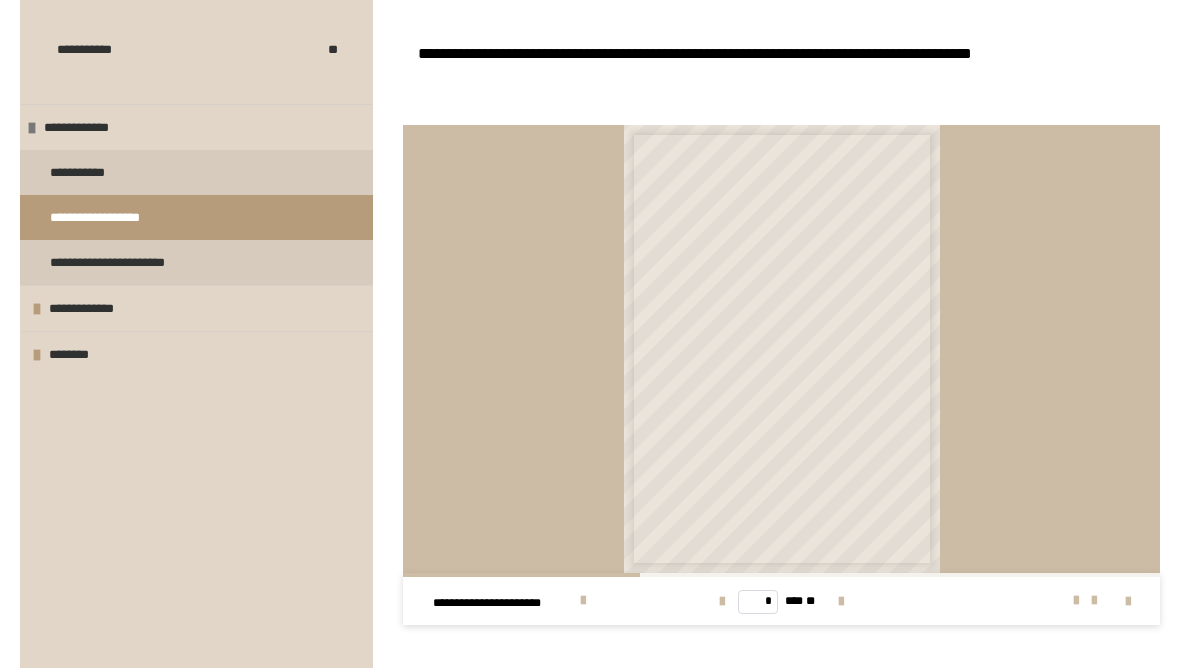 click at bounding box center (841, 602) 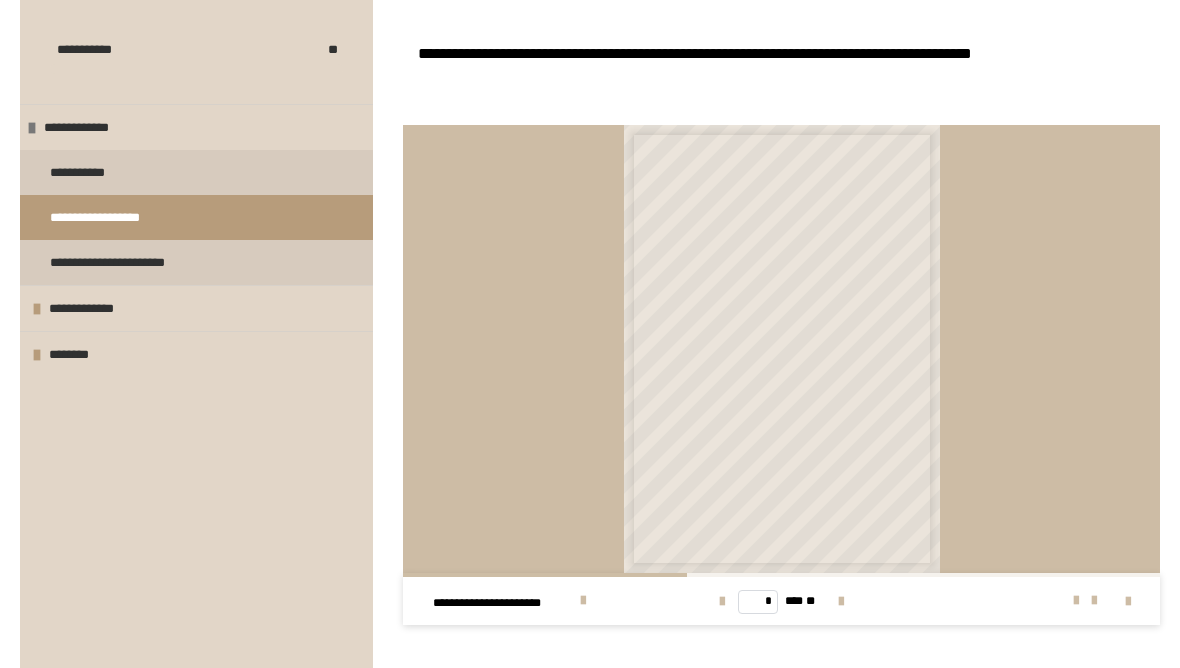 click at bounding box center (841, 602) 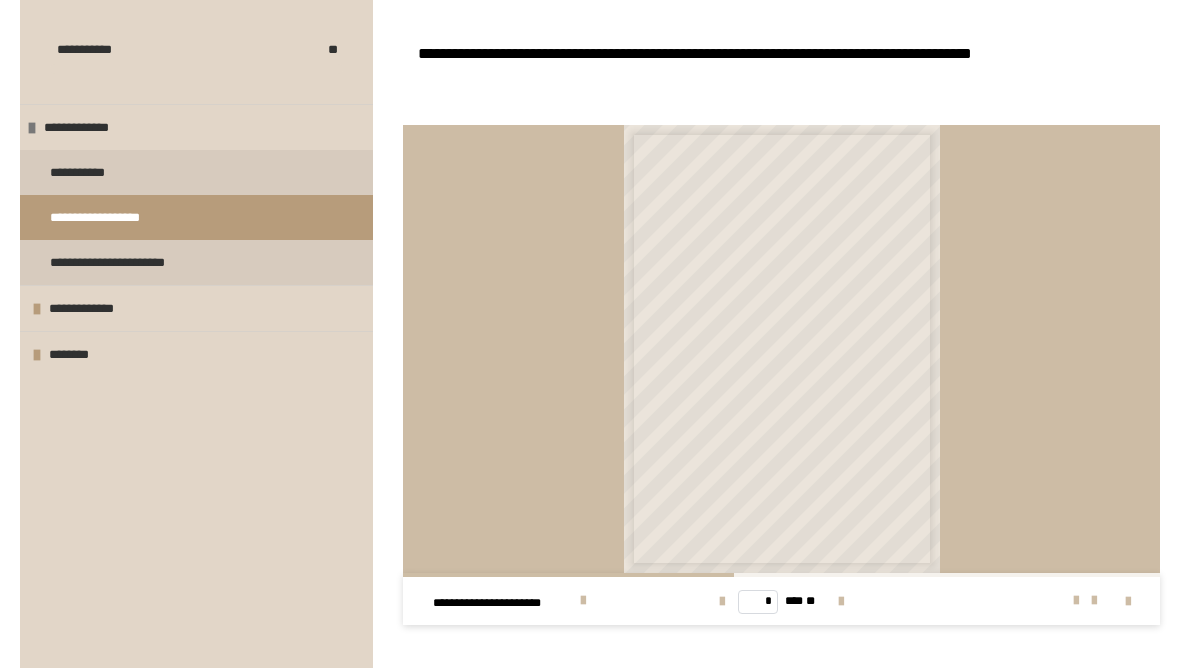 click at bounding box center [841, 602] 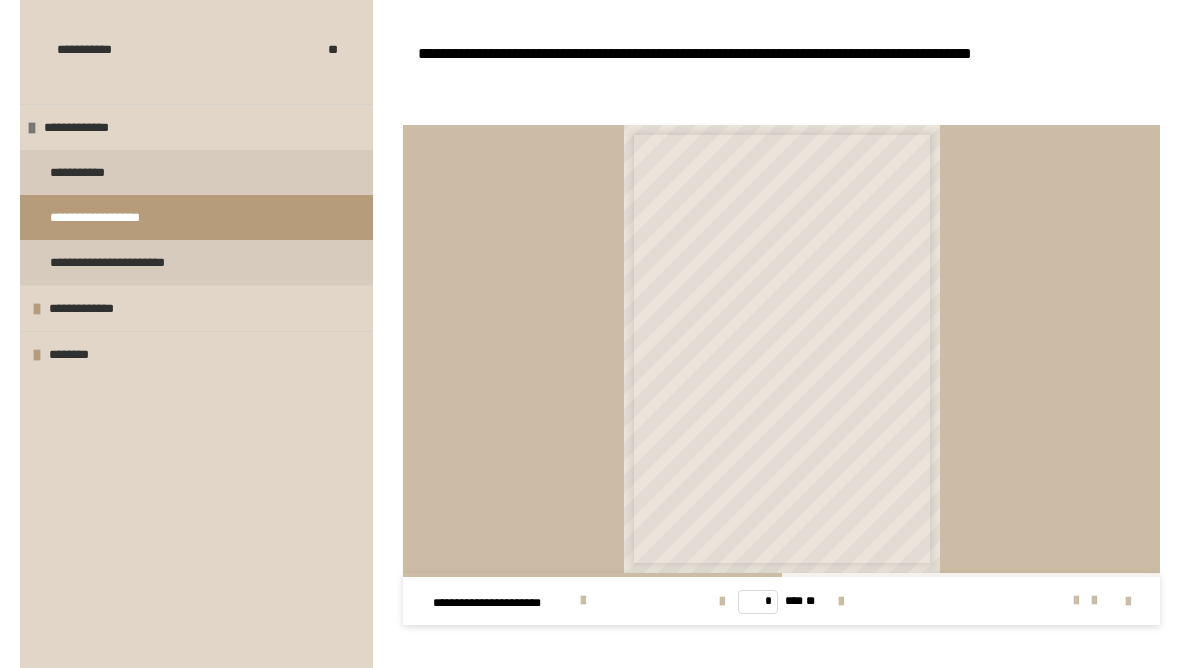 click at bounding box center [841, 602] 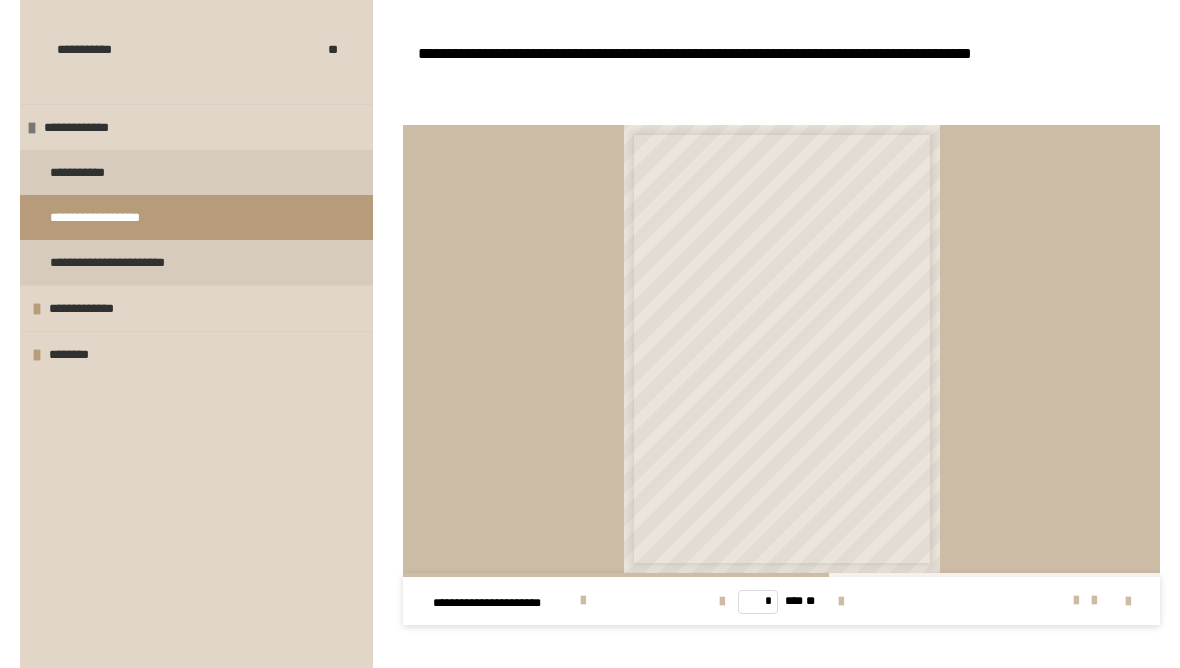 click at bounding box center (841, 602) 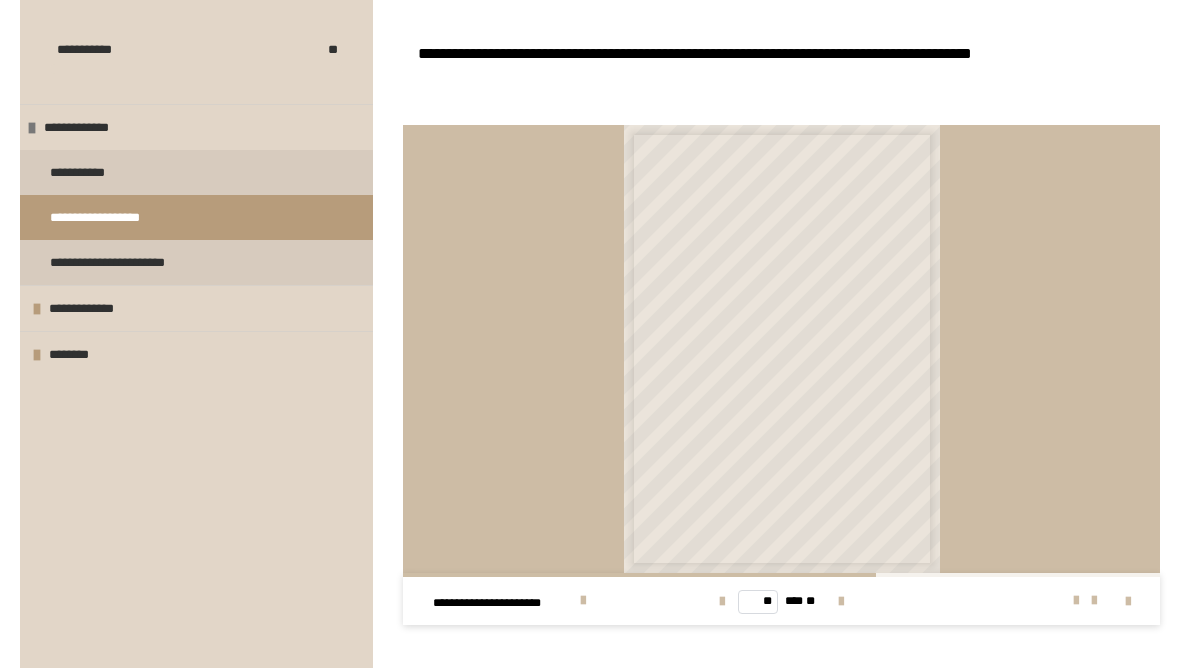 click at bounding box center [841, 602] 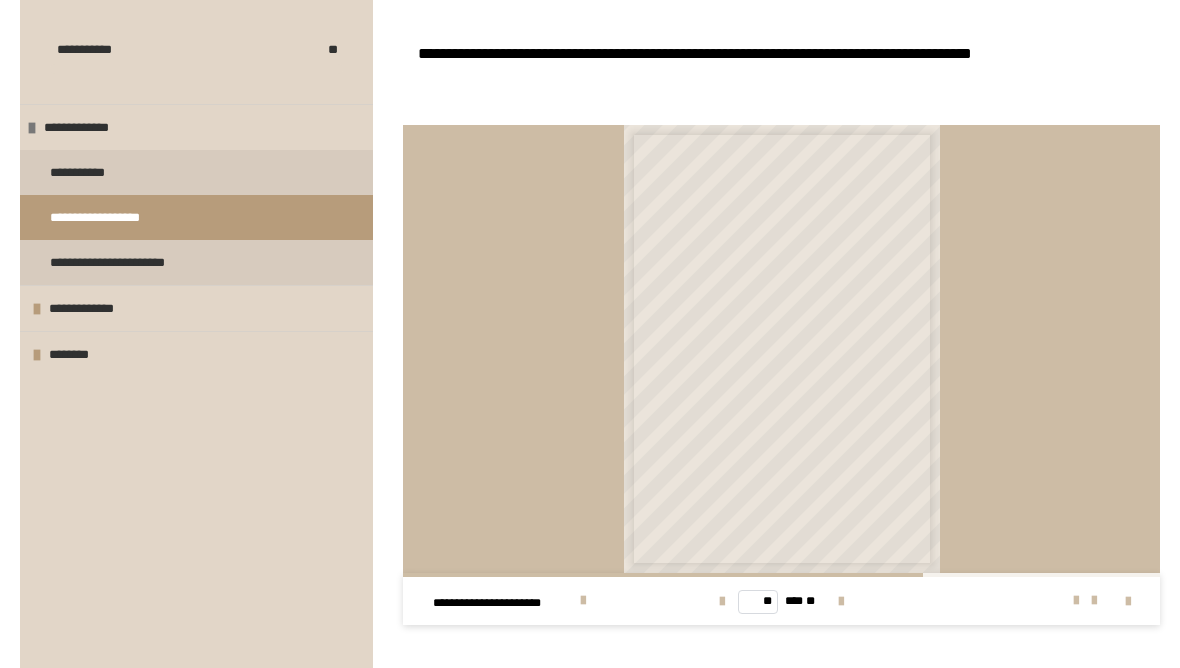 click at bounding box center [841, 602] 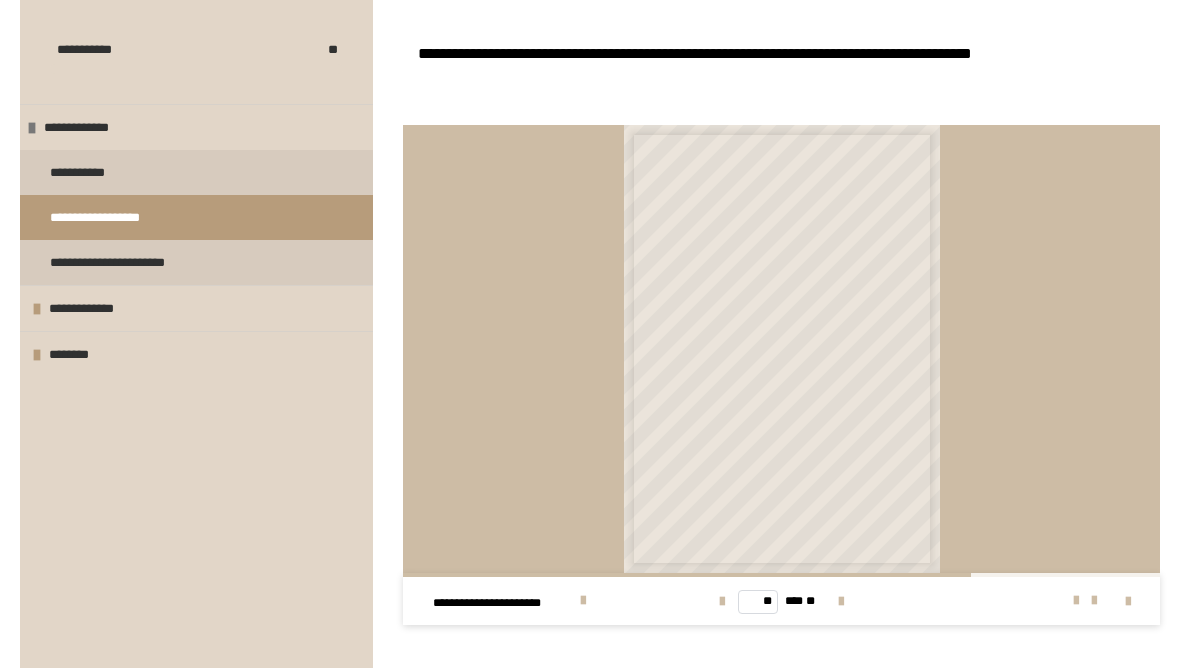 click at bounding box center (841, 602) 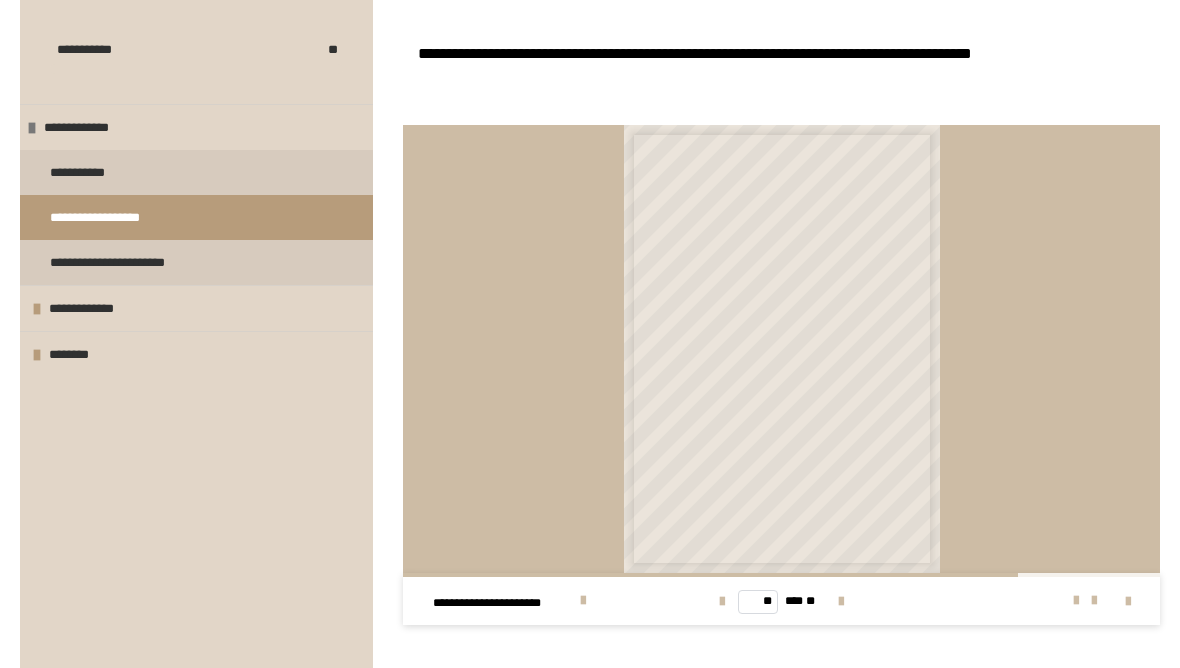 click at bounding box center (841, 602) 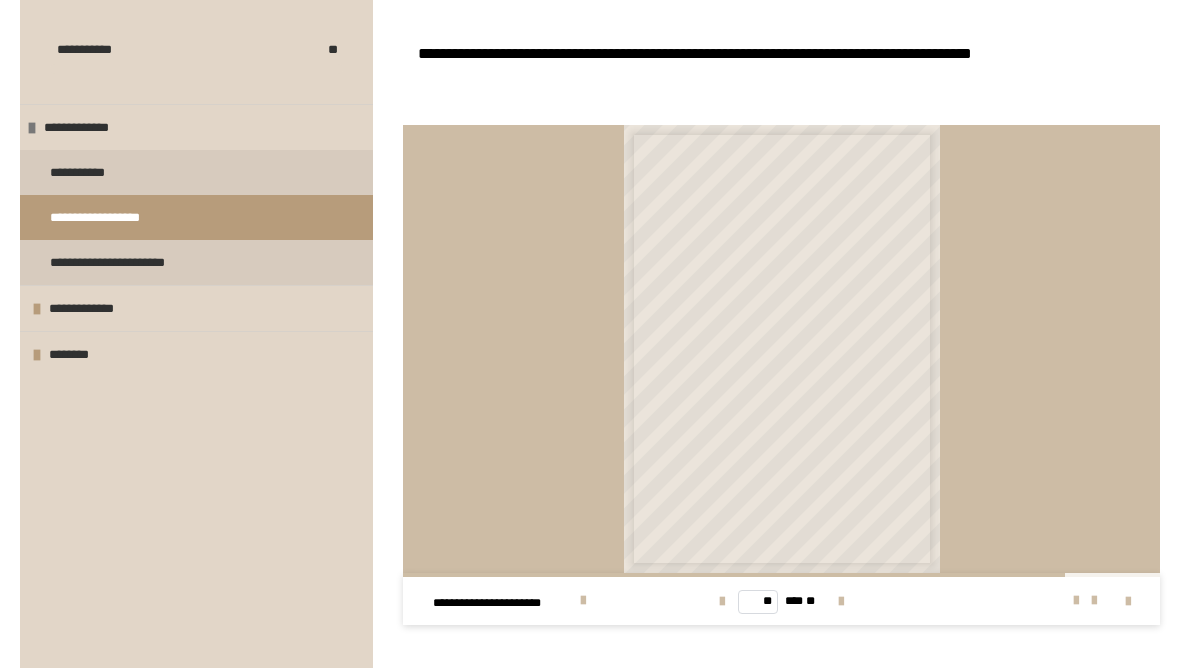 click at bounding box center [841, 602] 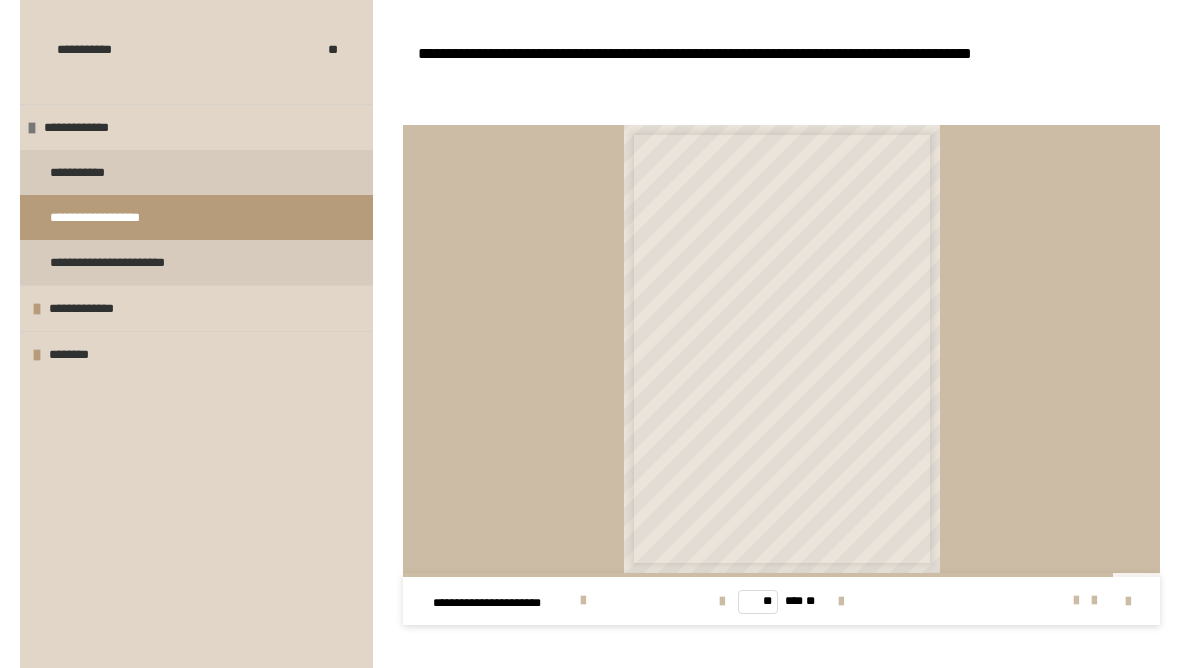 click at bounding box center (841, 602) 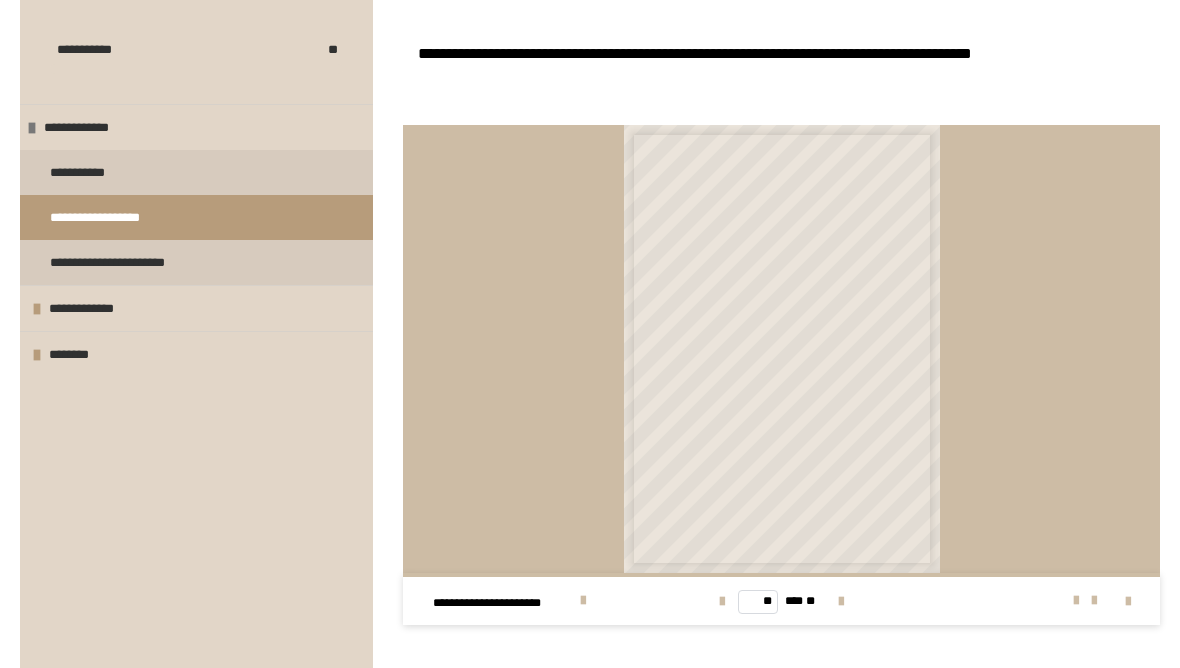 click on "**********" at bounding box center [92, 308] 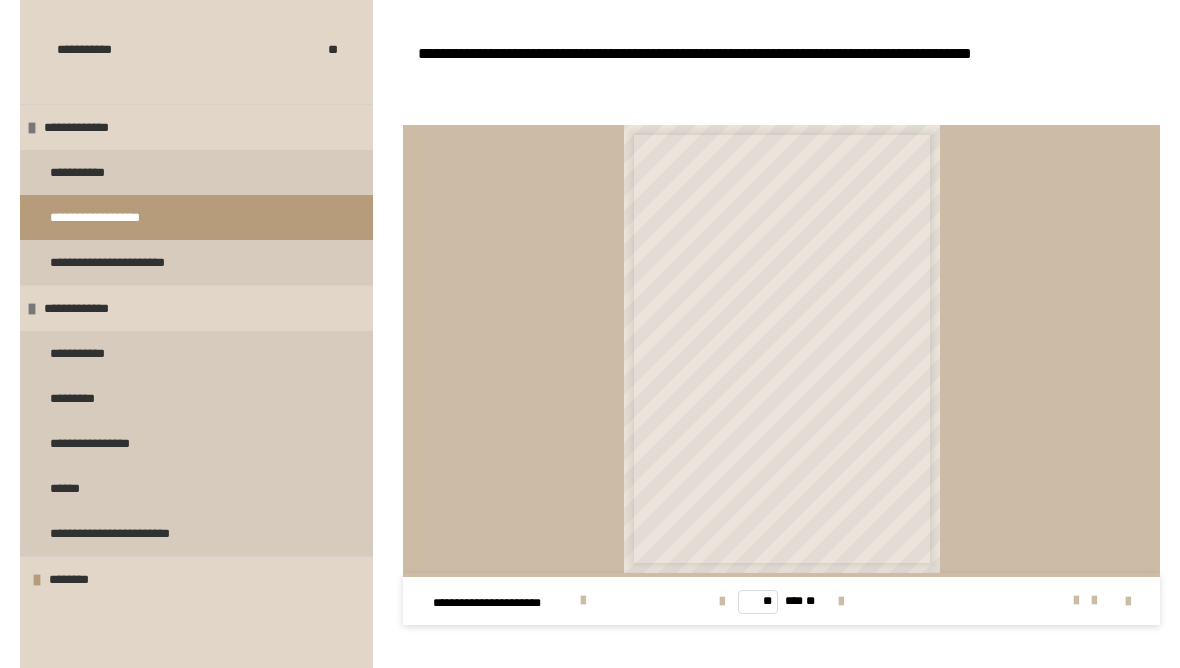click on "**********" at bounding box center (196, 353) 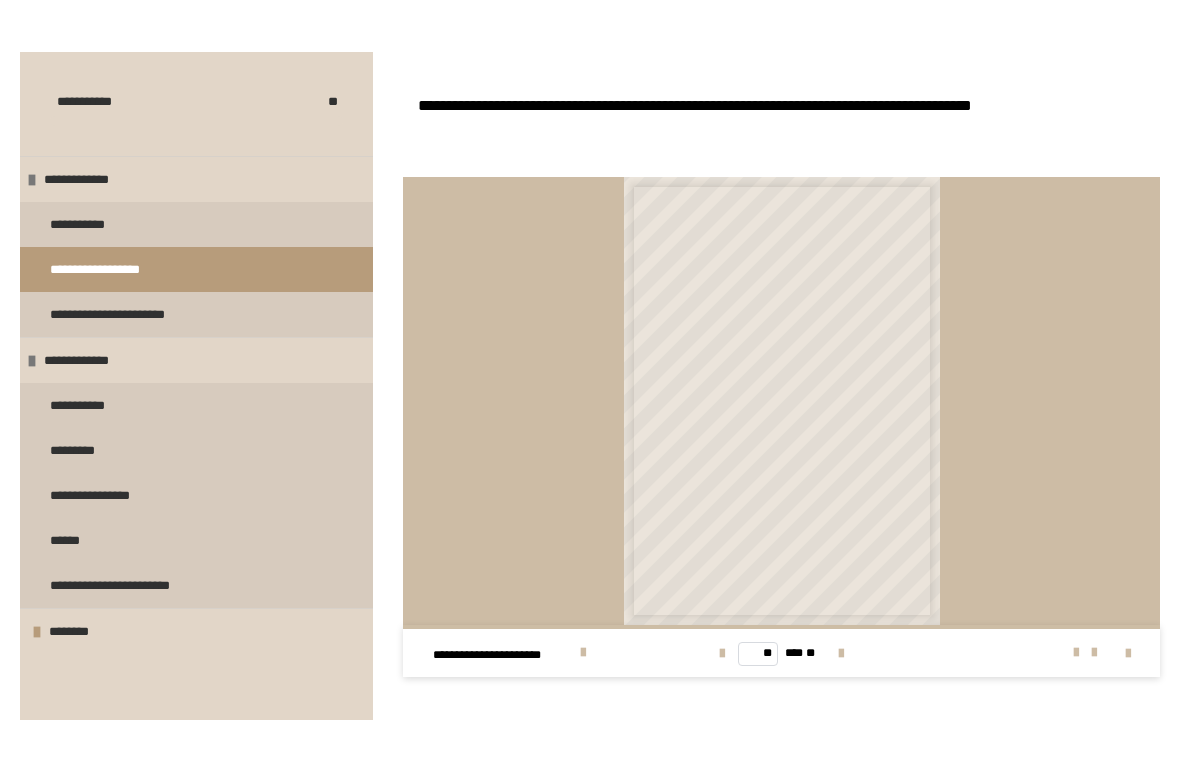 scroll, scrollTop: 325, scrollLeft: 0, axis: vertical 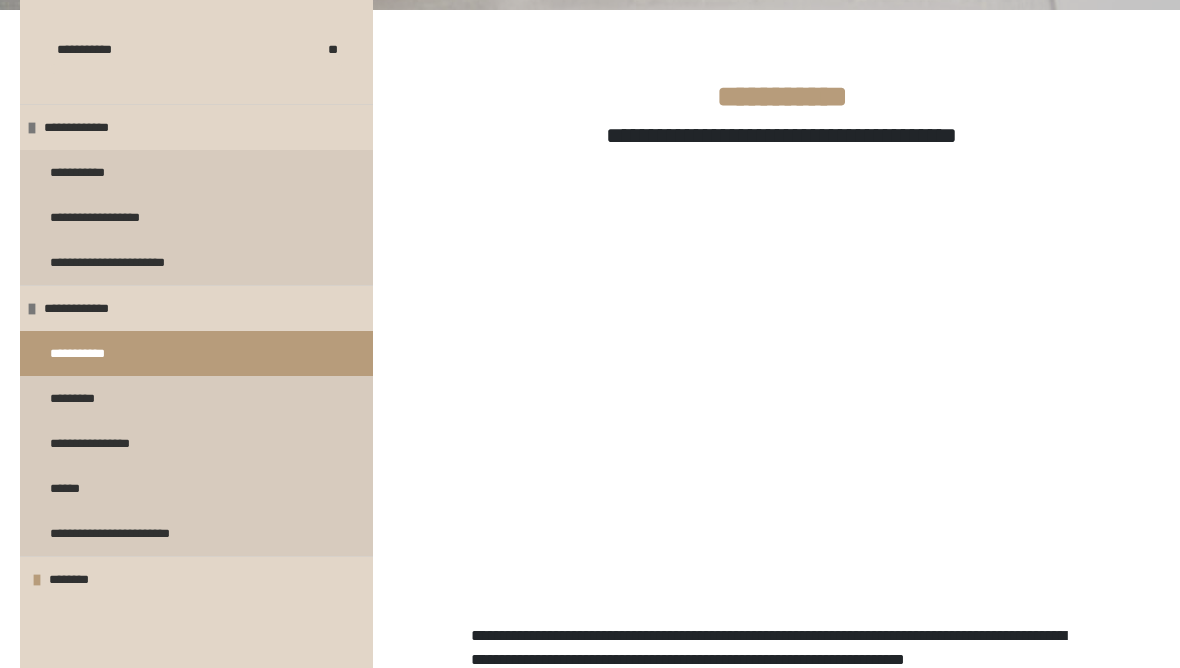 click on "*********" at bounding box center (80, 398) 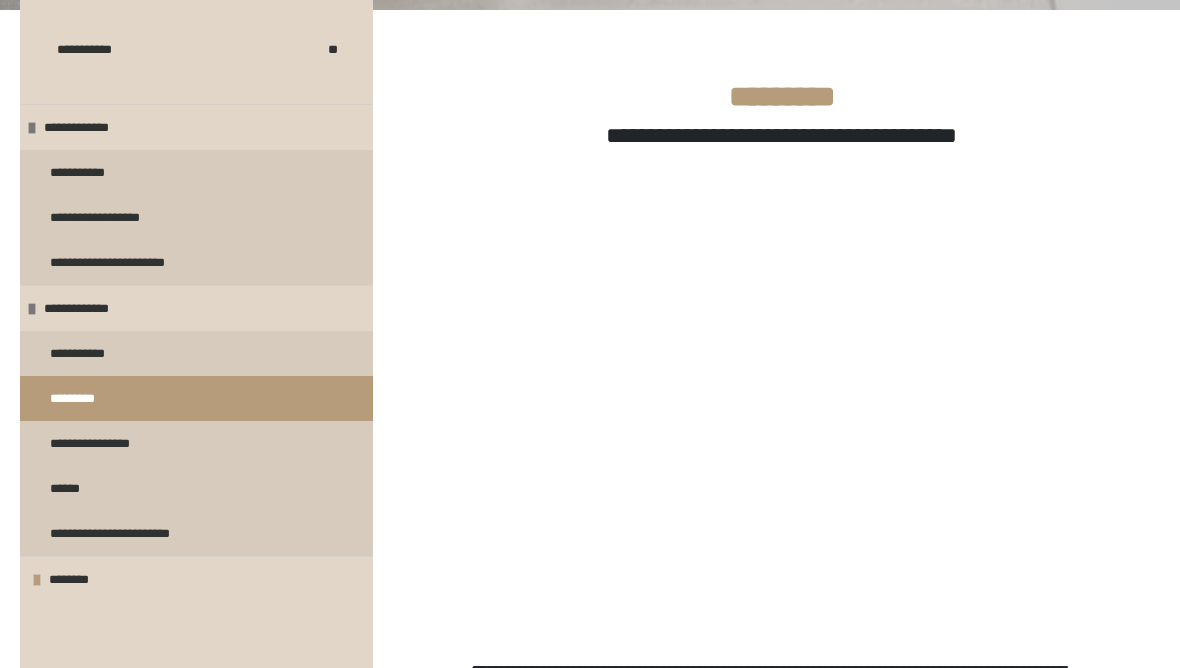 click on "**********" at bounding box center [134, 533] 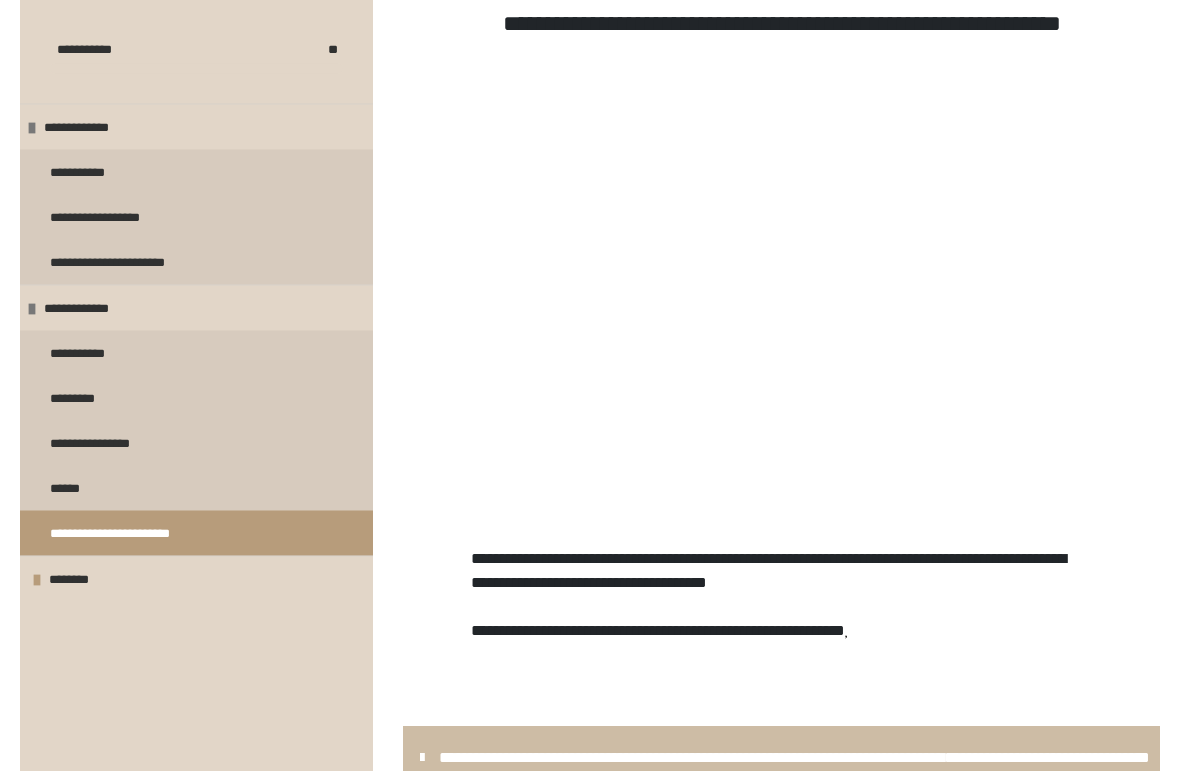 click on "********" at bounding box center (82, 579) 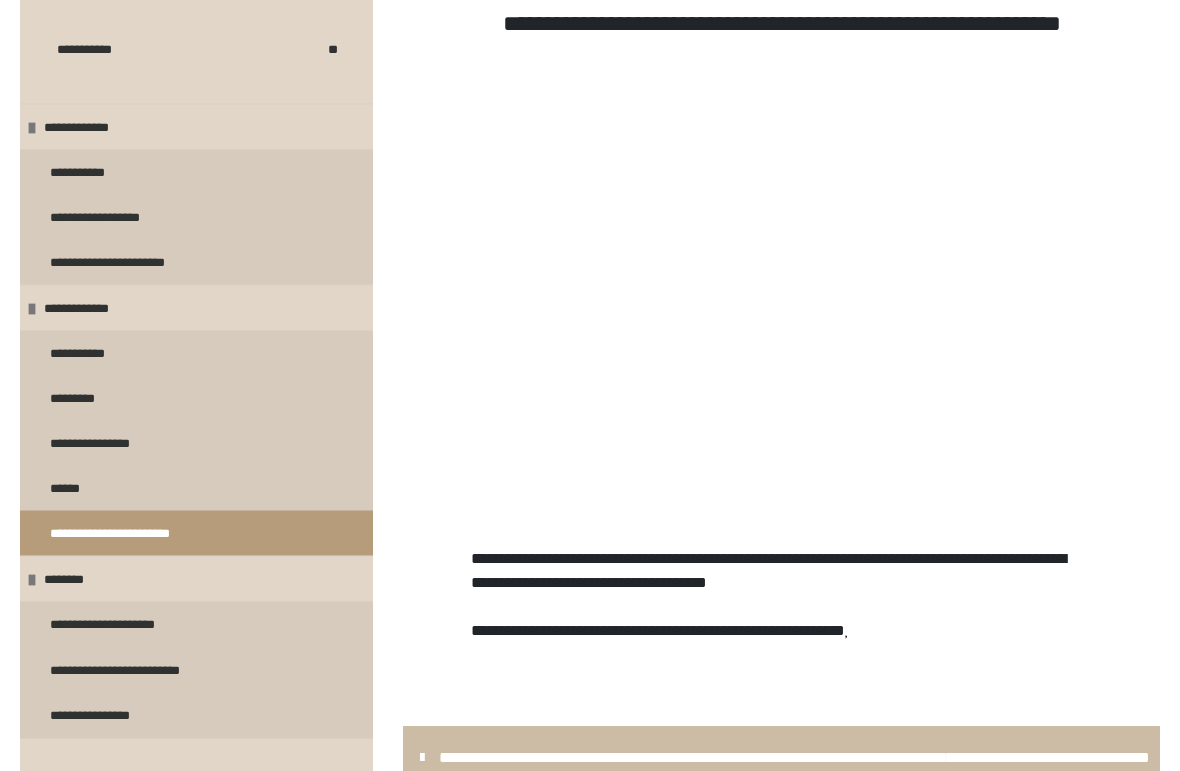 scroll, scrollTop: 437, scrollLeft: 0, axis: vertical 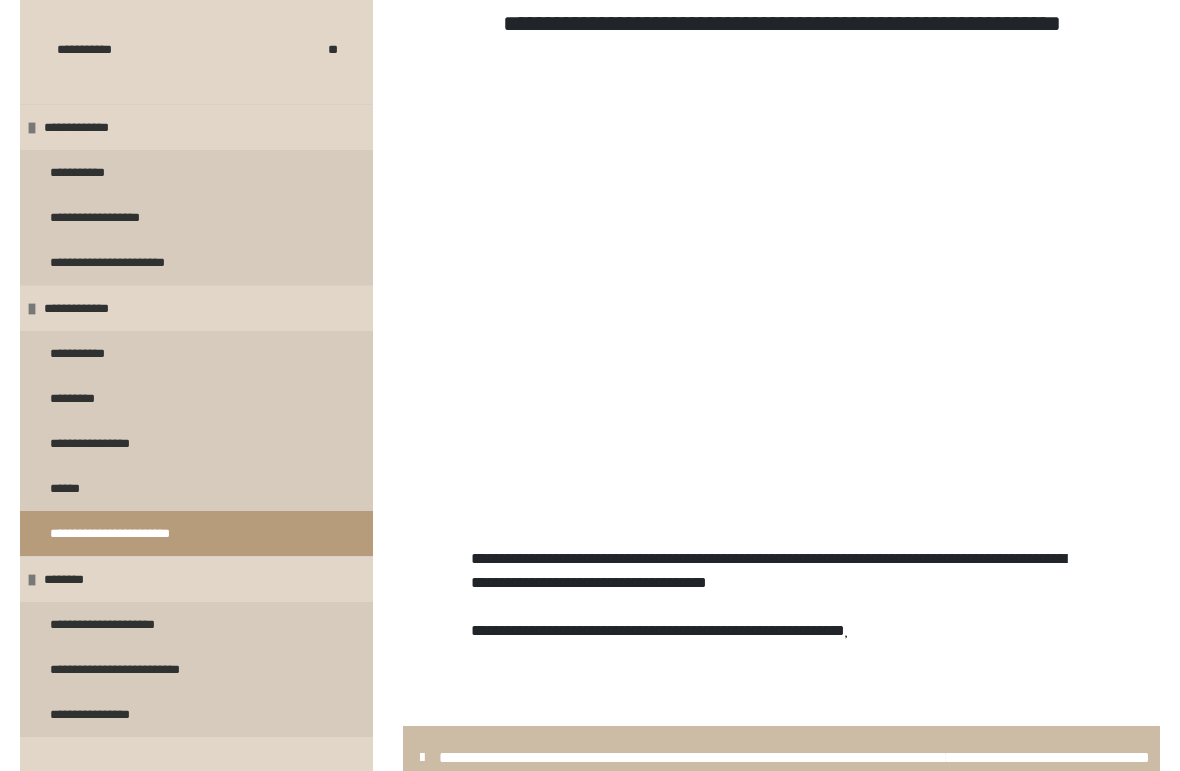 click on "**********" at bounding box center [147, 669] 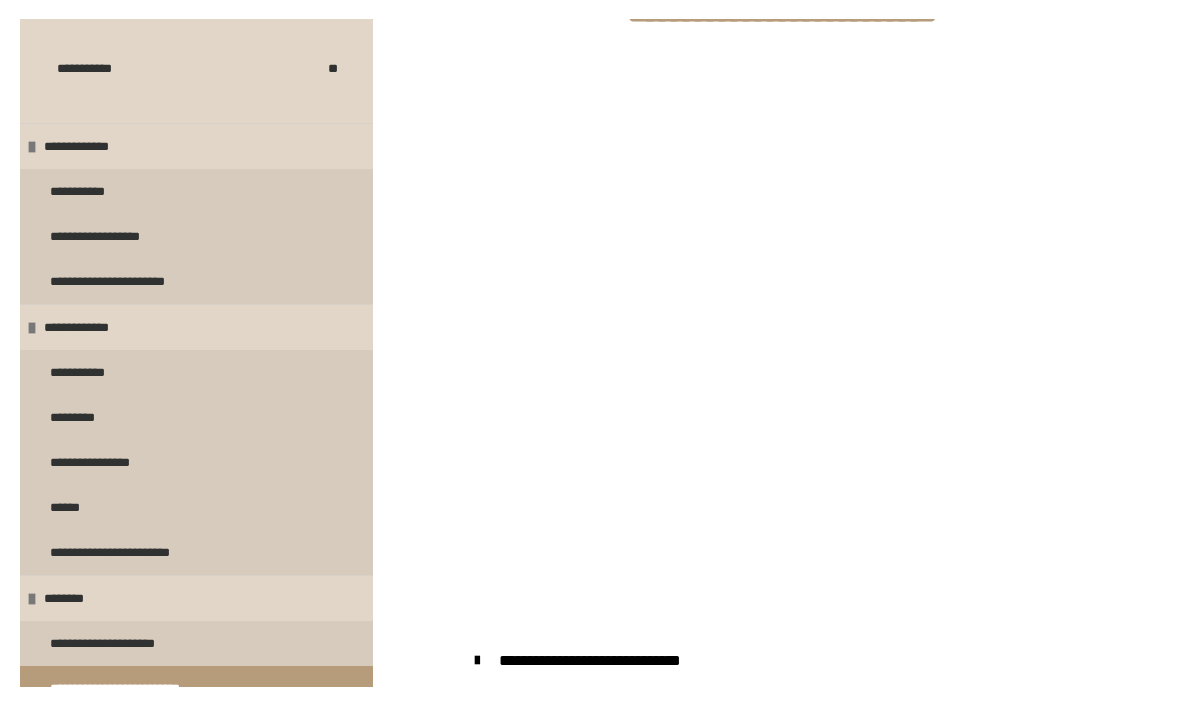 scroll, scrollTop: 397, scrollLeft: 0, axis: vertical 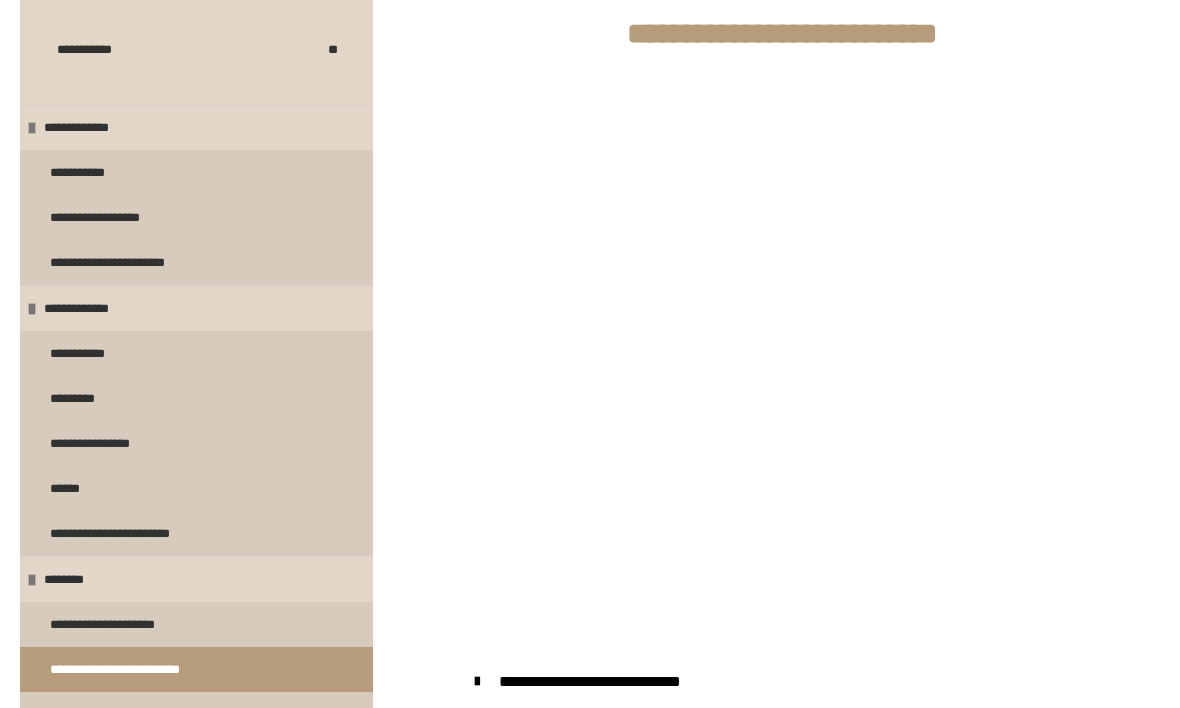 click on "**********" at bounding box center [122, 624] 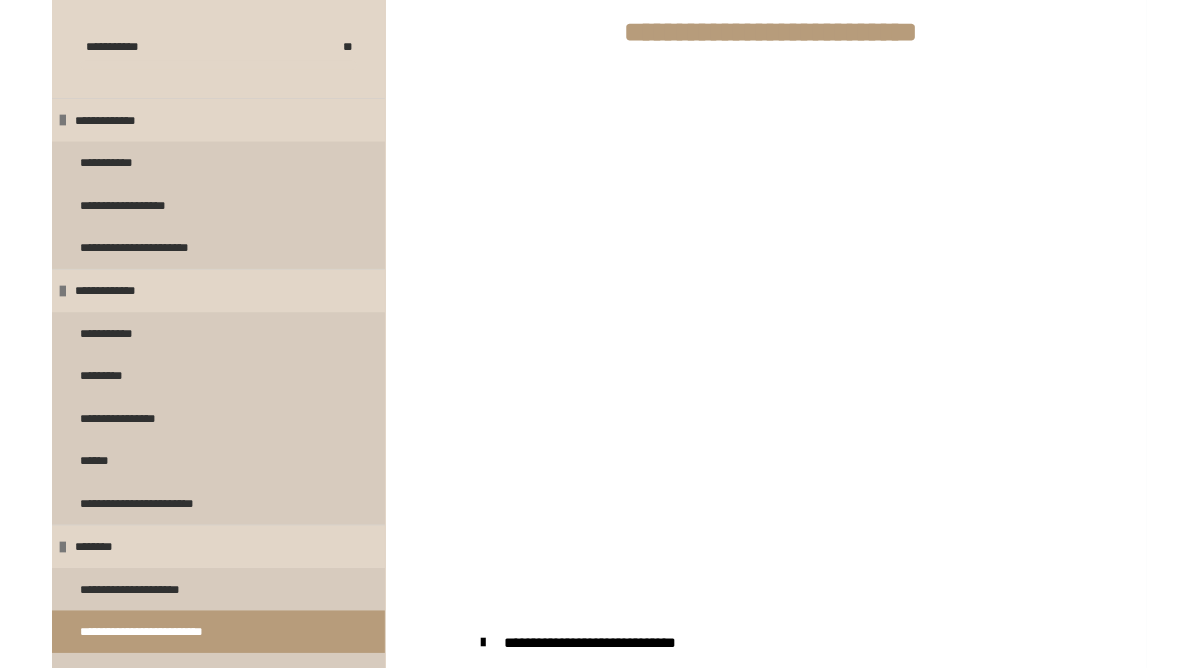 scroll, scrollTop: 325, scrollLeft: 0, axis: vertical 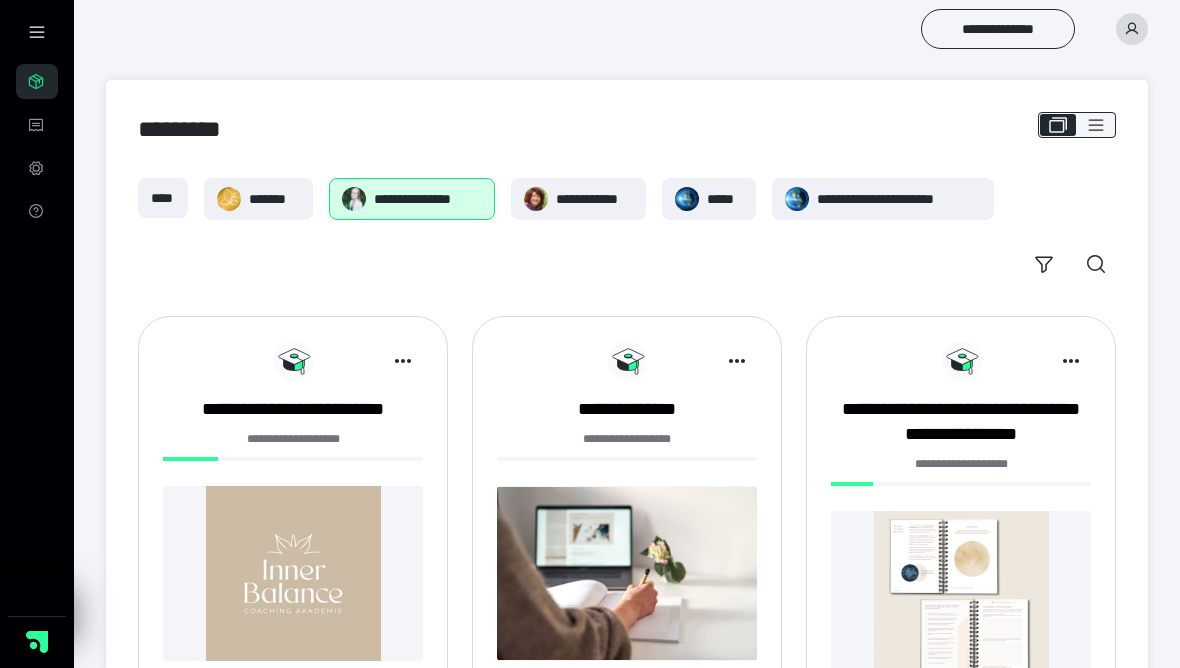 click at bounding box center [293, 573] 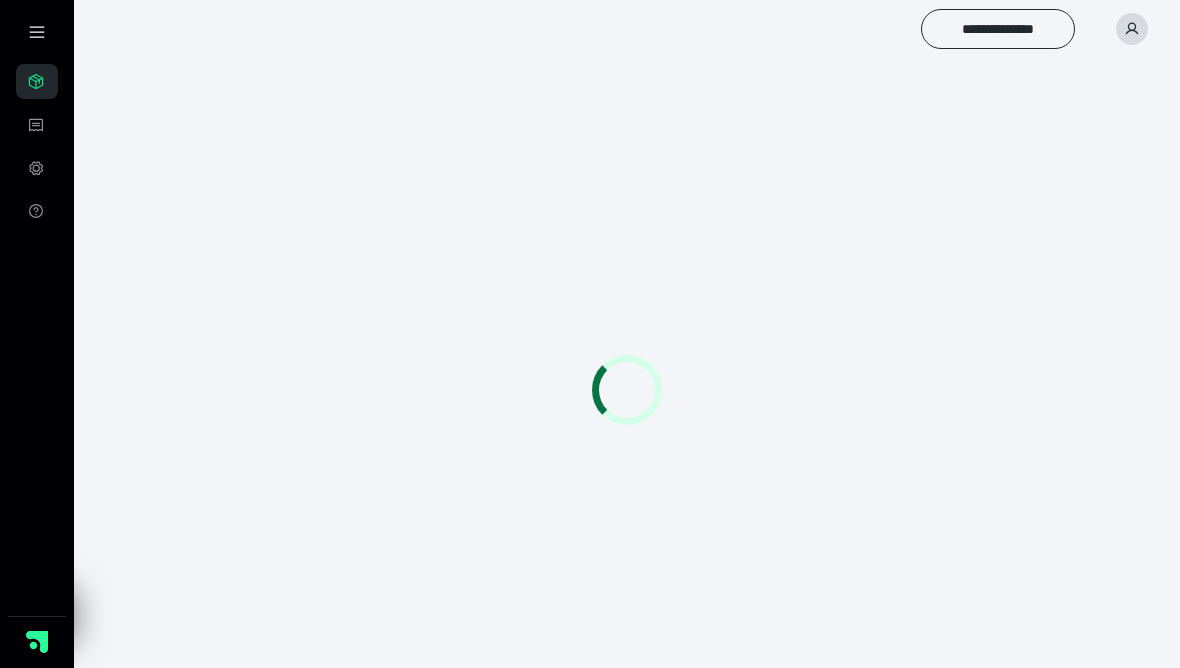 scroll, scrollTop: 0, scrollLeft: 0, axis: both 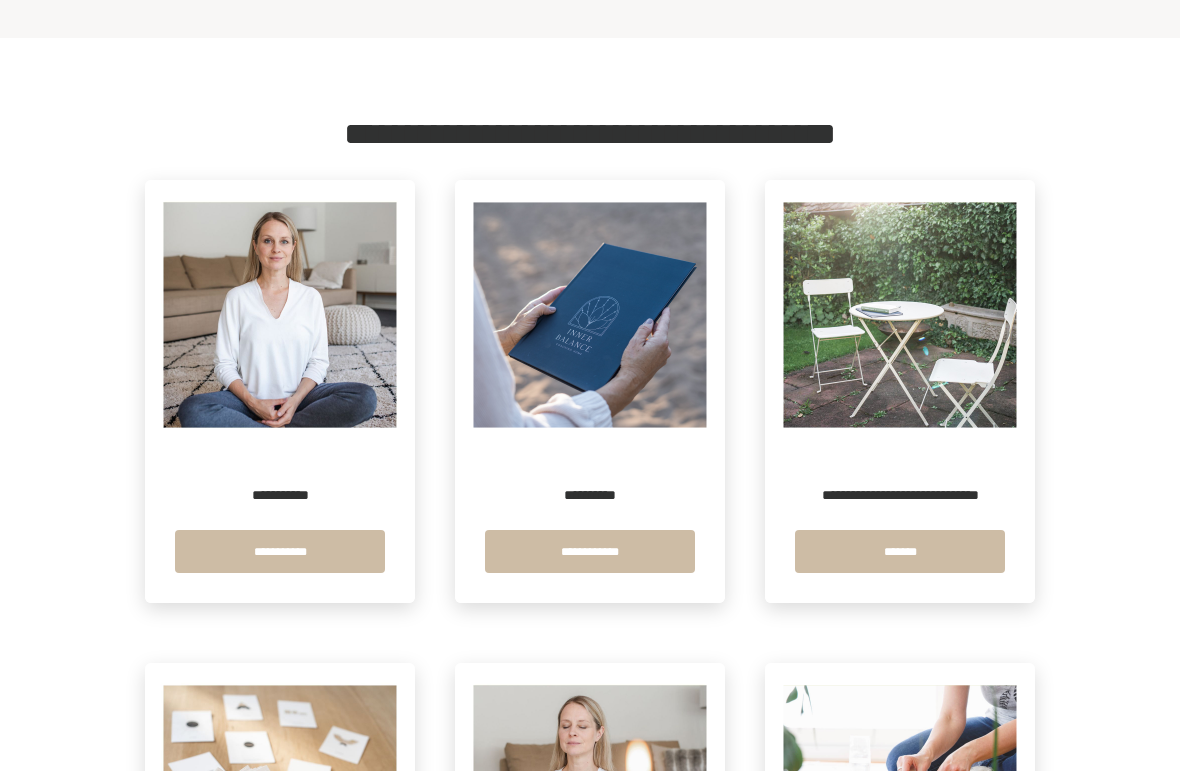 click on "**********" at bounding box center [280, 495] 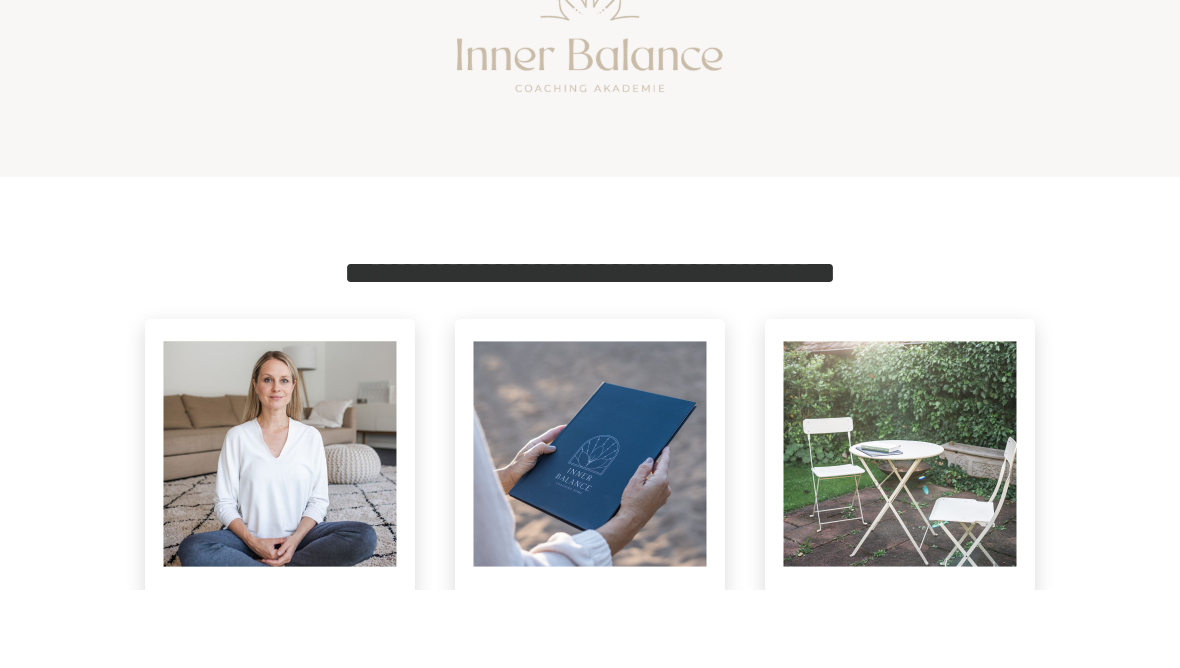 scroll, scrollTop: 103, scrollLeft: 0, axis: vertical 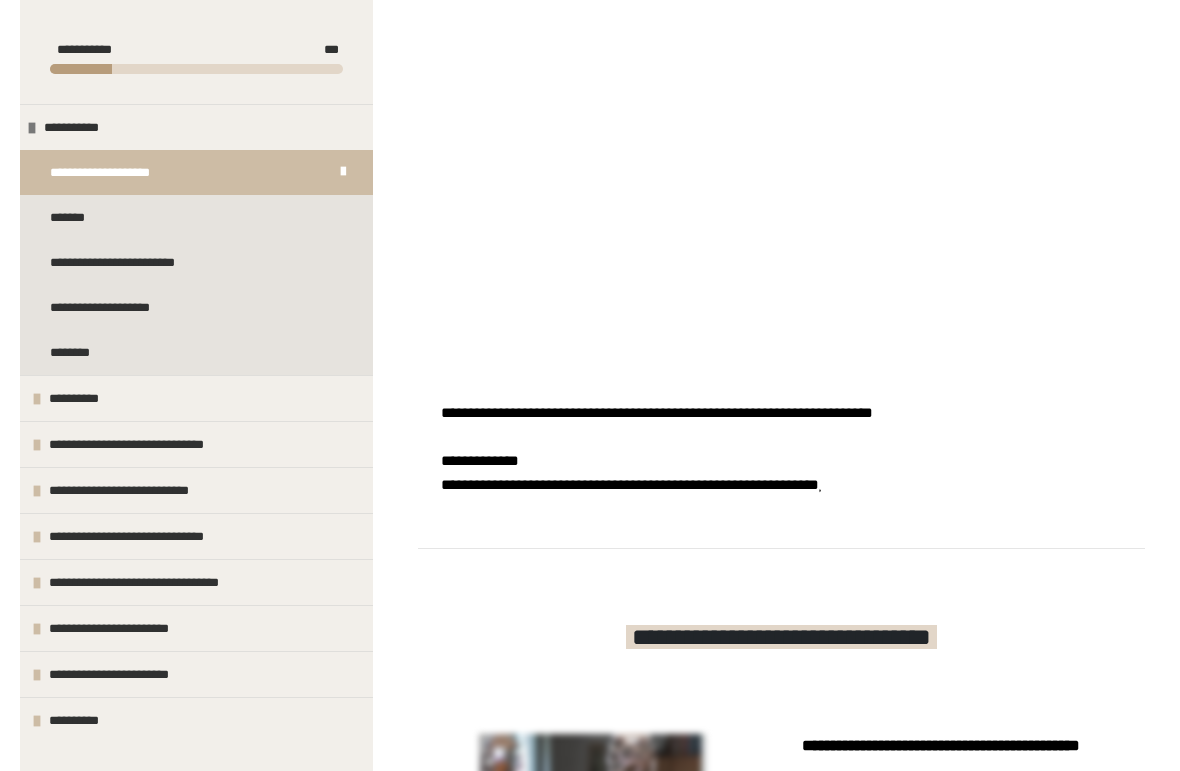 click on "*******" at bounding box center (77, 217) 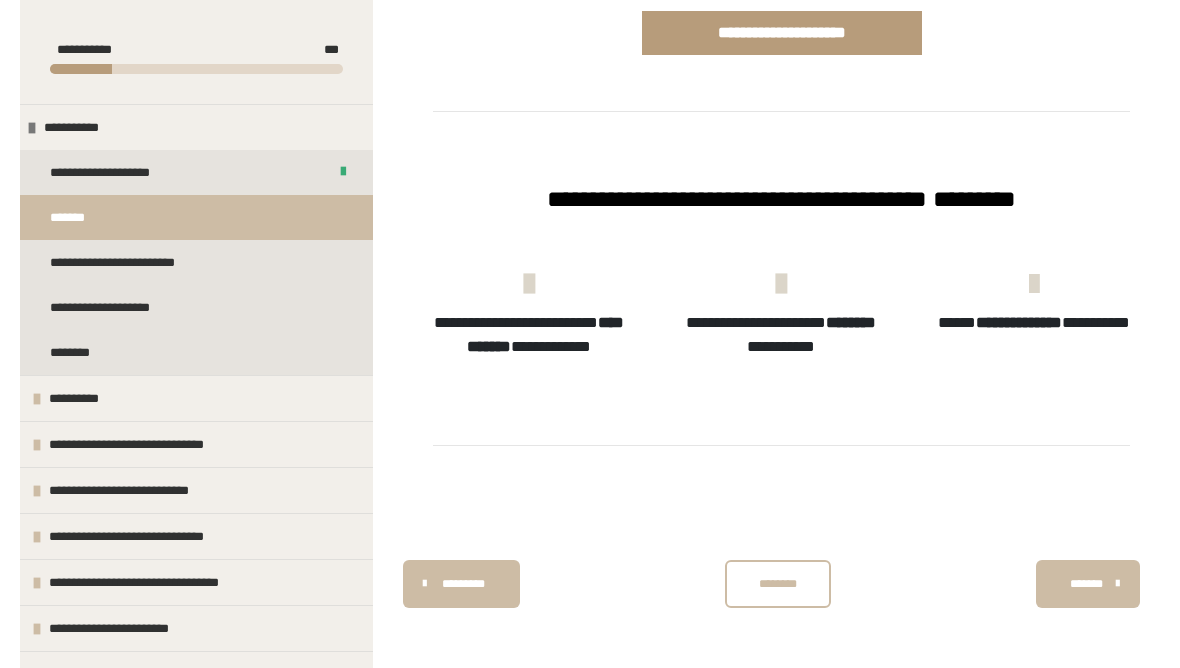 scroll, scrollTop: 1724, scrollLeft: 0, axis: vertical 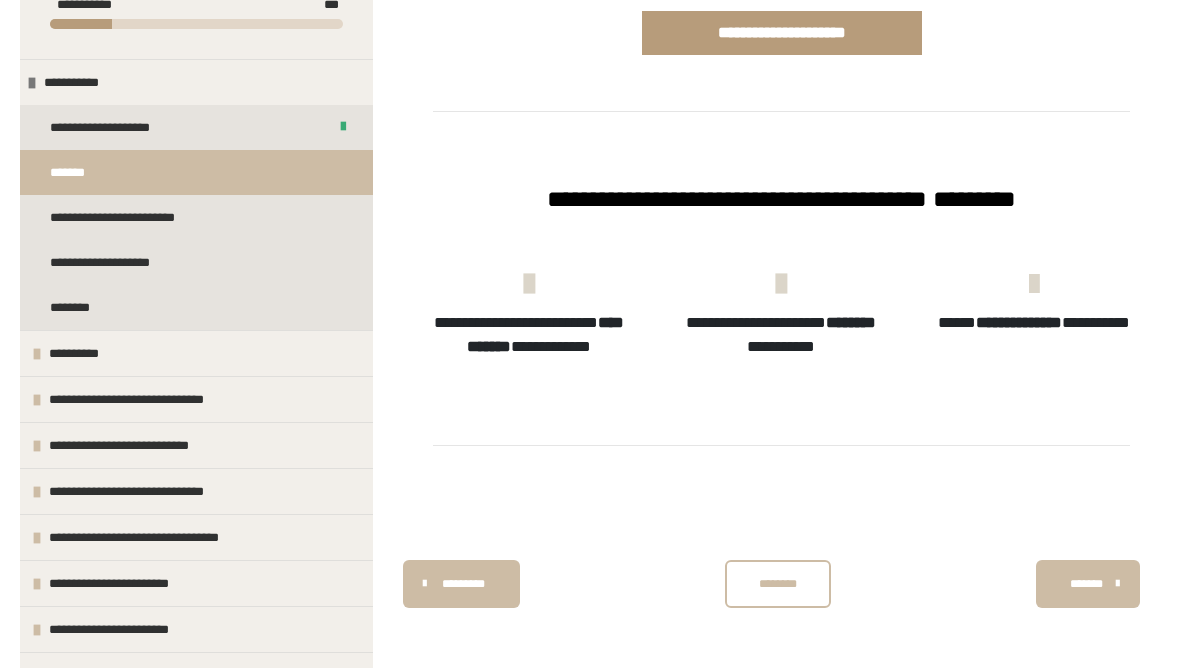 click on "**********" at bounding box center (153, 491) 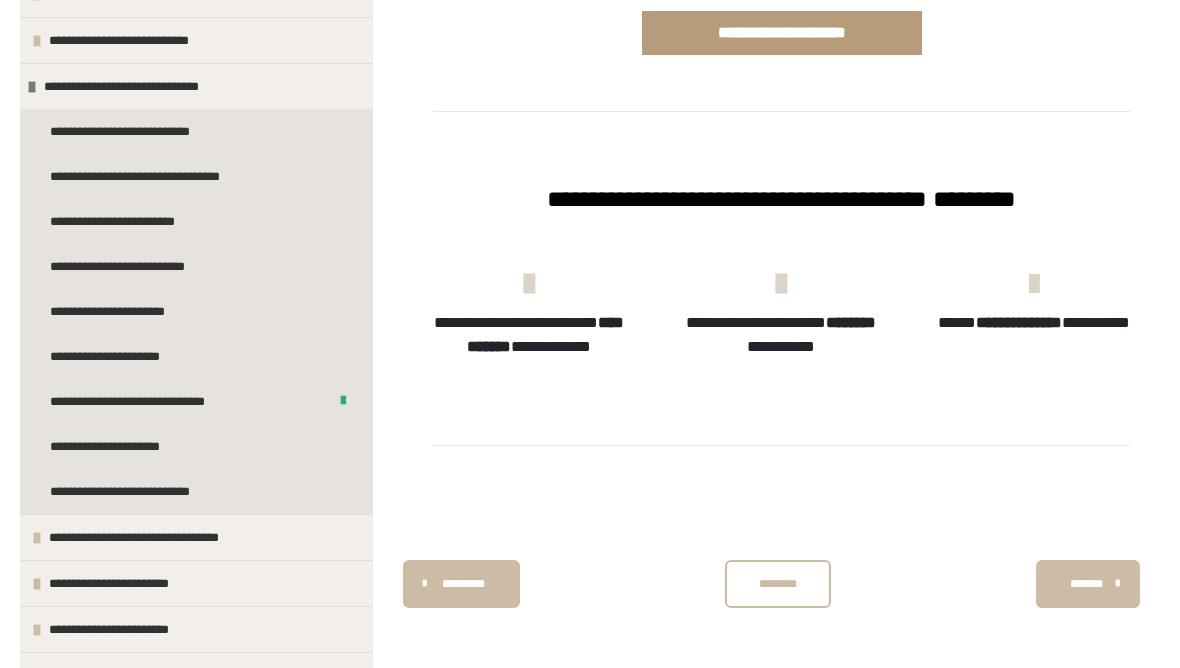 scroll, scrollTop: 450, scrollLeft: 0, axis: vertical 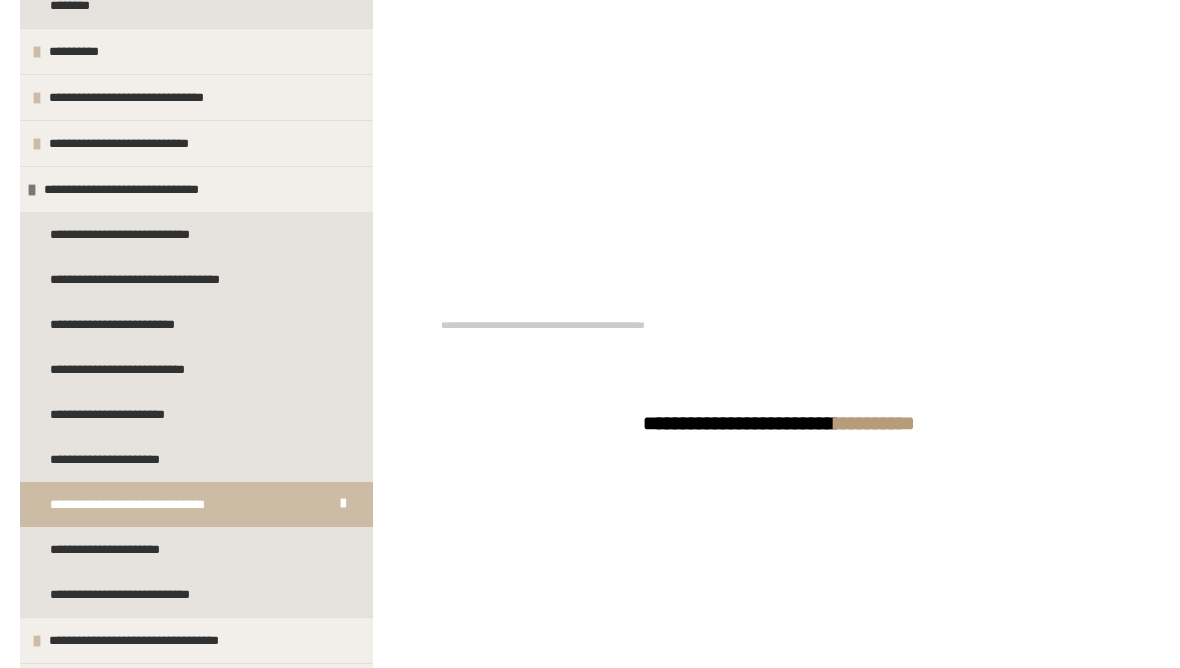 click on "**********" at bounding box center [156, 97] 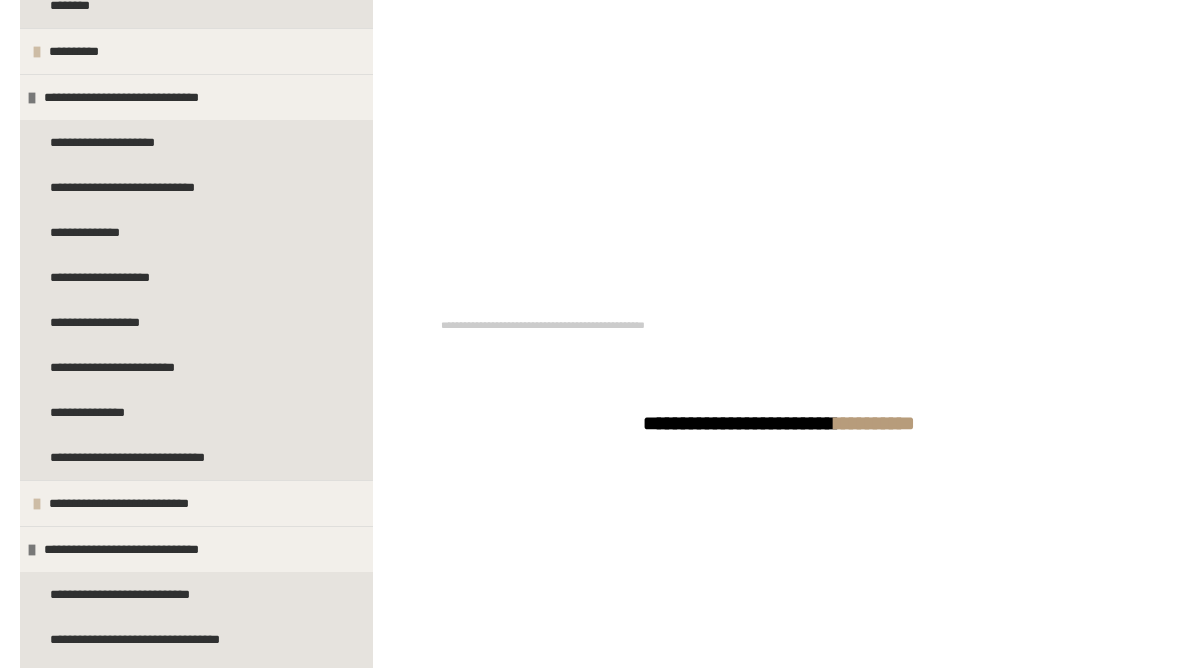 click on "**********" at bounding box center [141, 187] 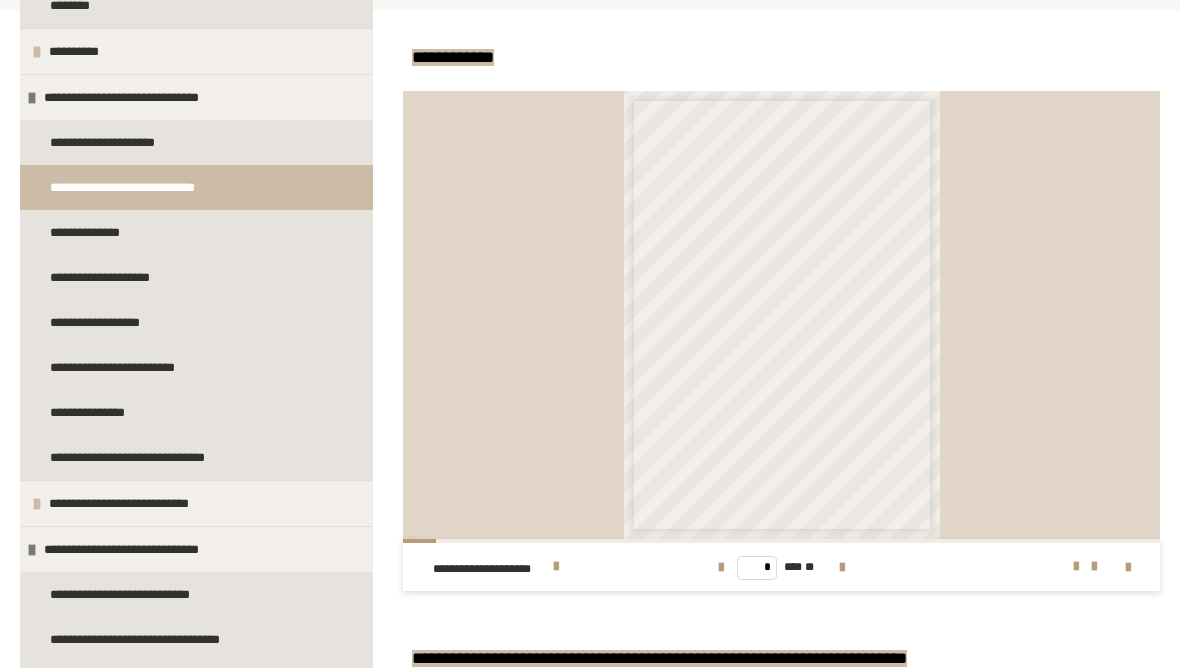 click on "**********" at bounding box center [196, 232] 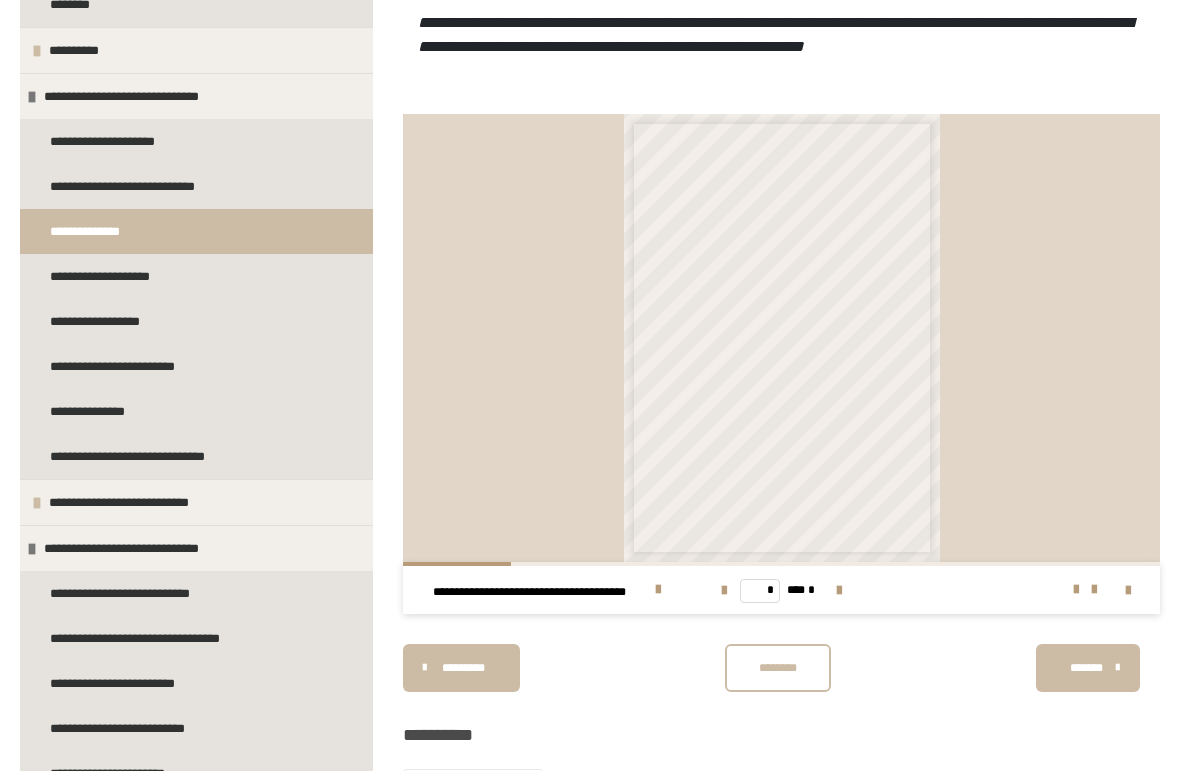 scroll, scrollTop: 1628, scrollLeft: 0, axis: vertical 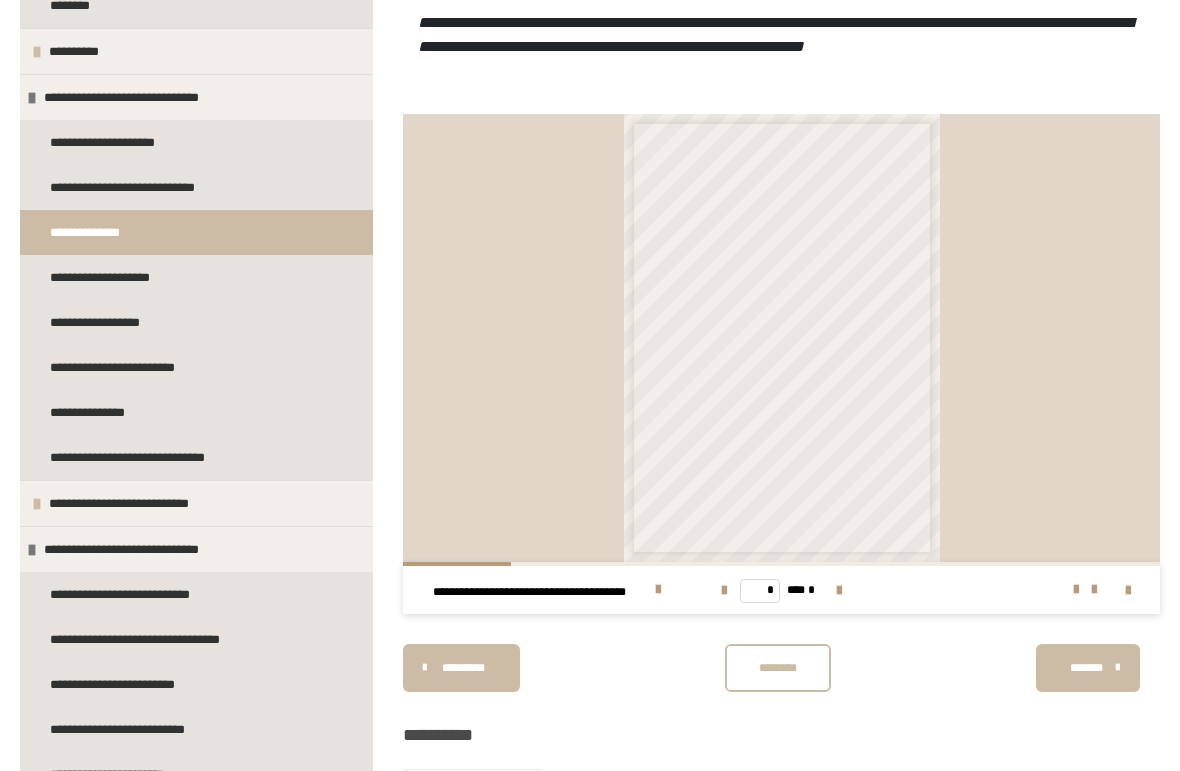 click on "**********" at bounding box center (150, 457) 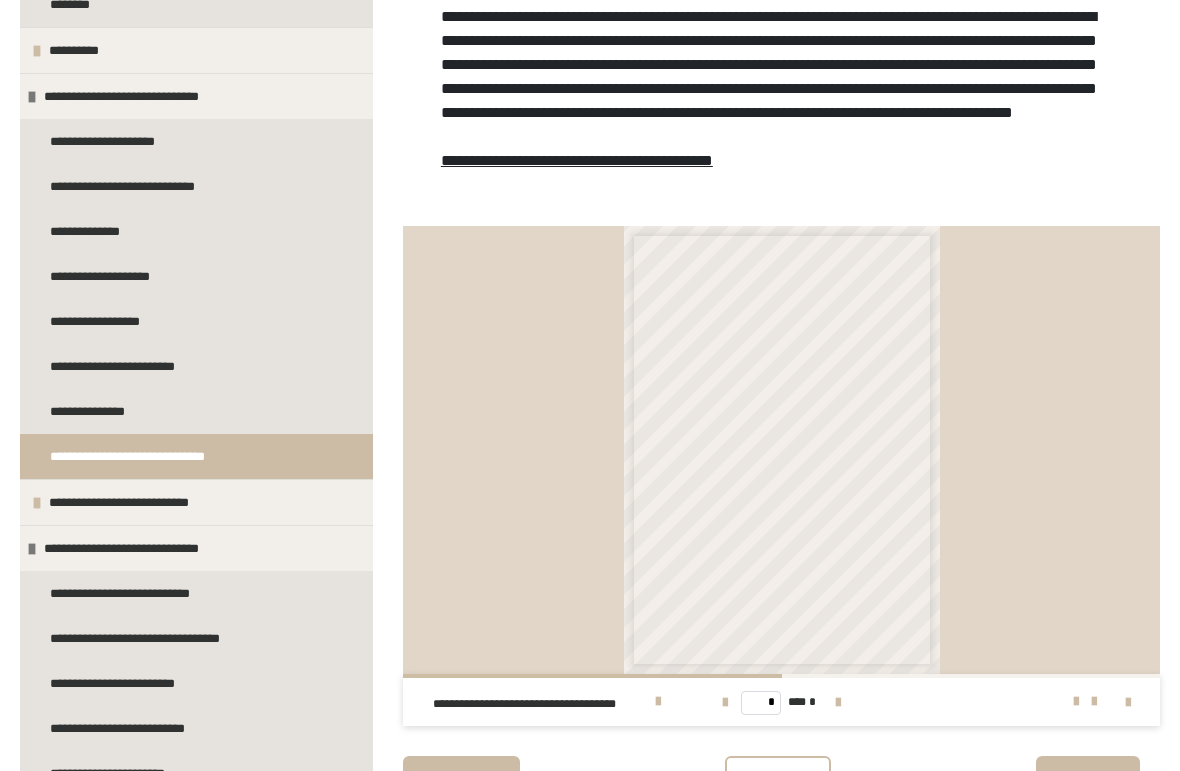 scroll, scrollTop: 774, scrollLeft: 0, axis: vertical 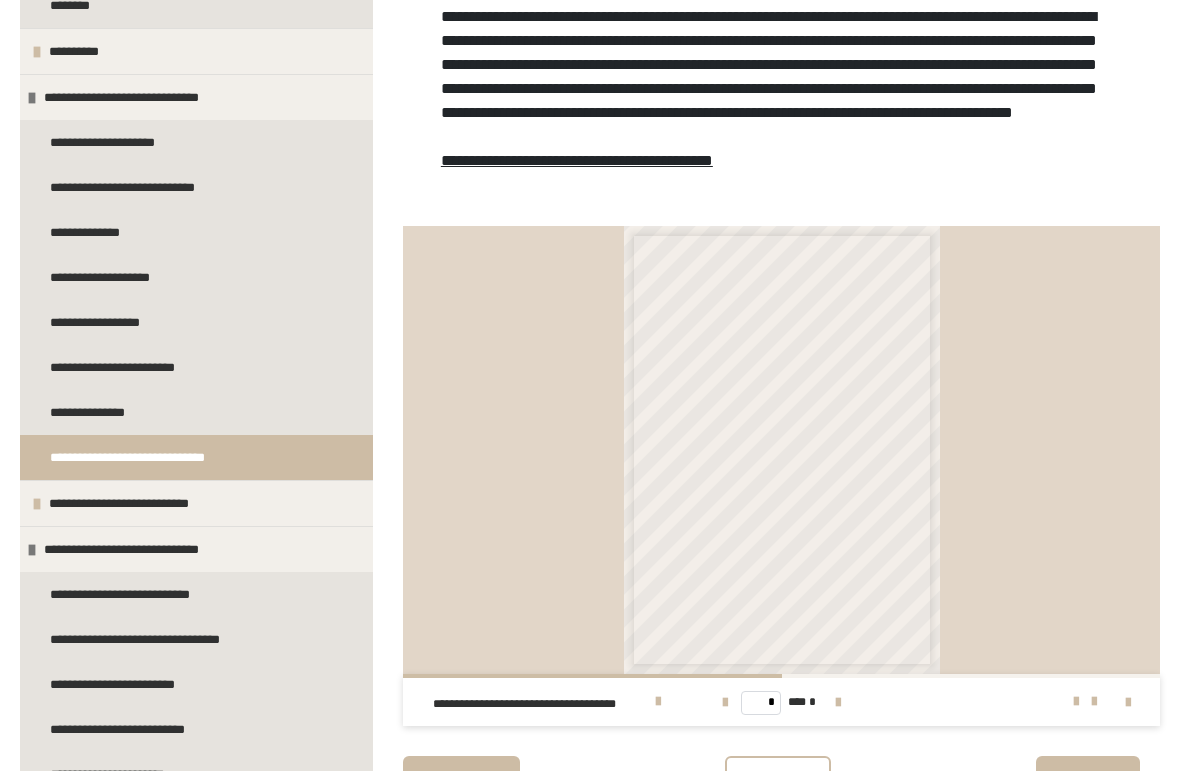 click on "**********" at bounding box center [781, 450] 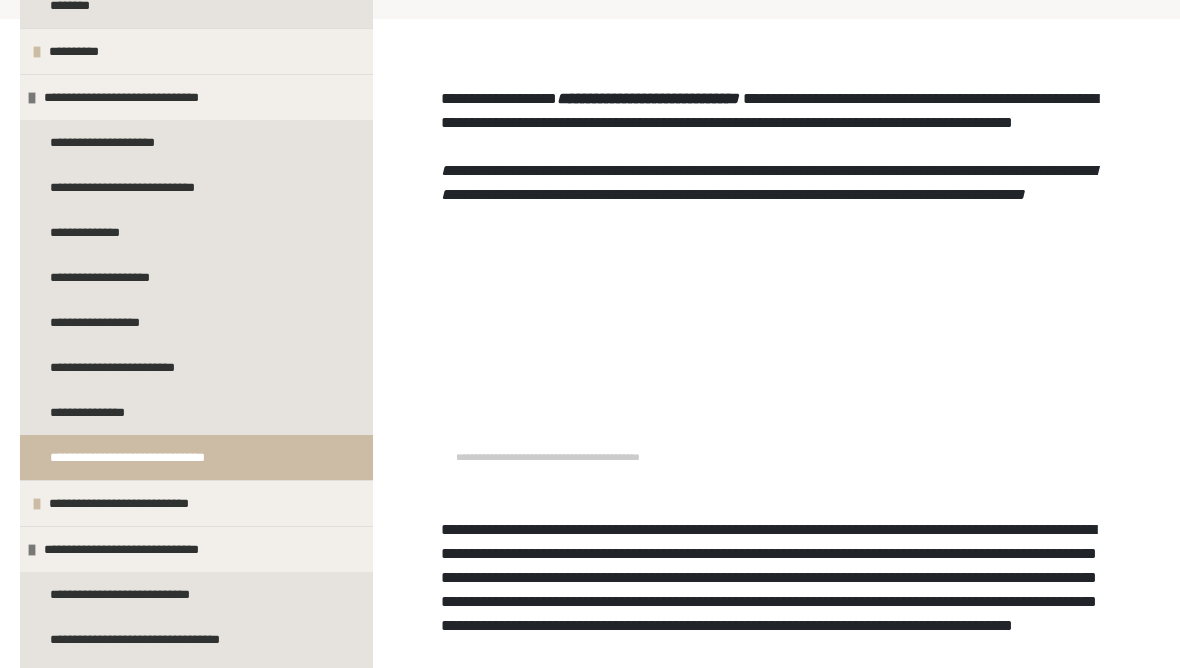 scroll, scrollTop: 94, scrollLeft: 0, axis: vertical 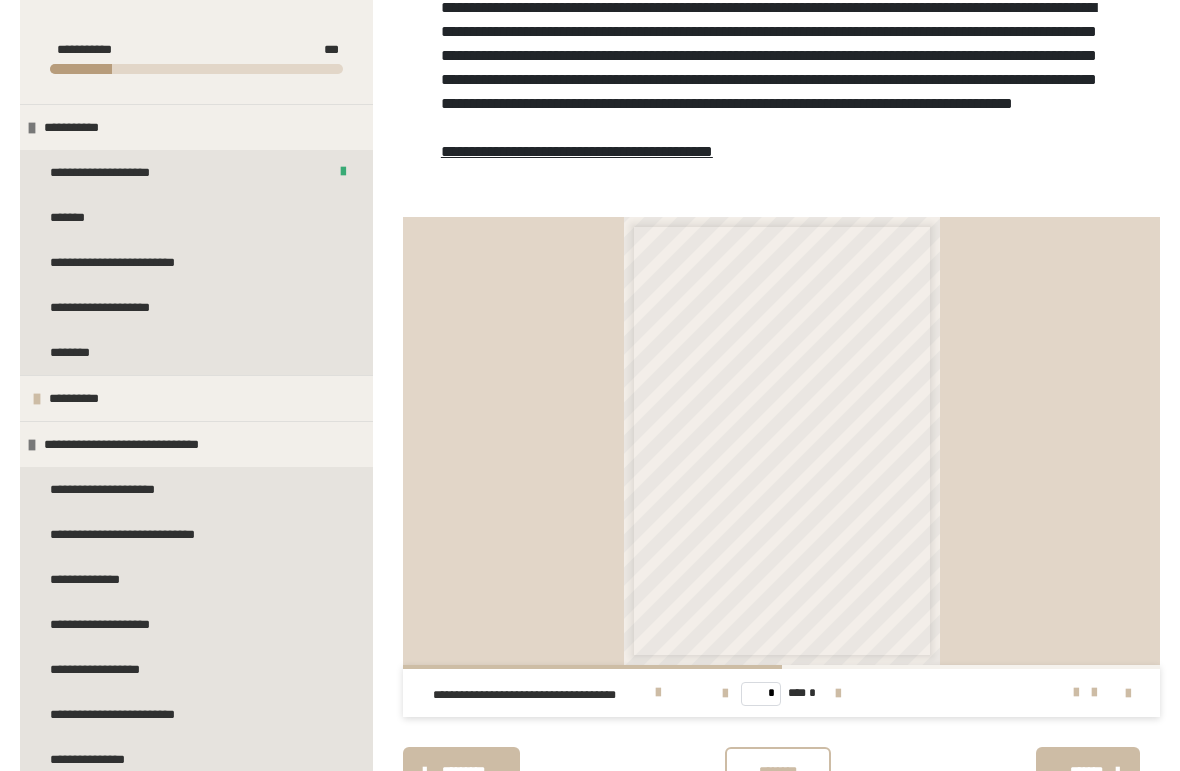 click on "*******" at bounding box center (196, 217) 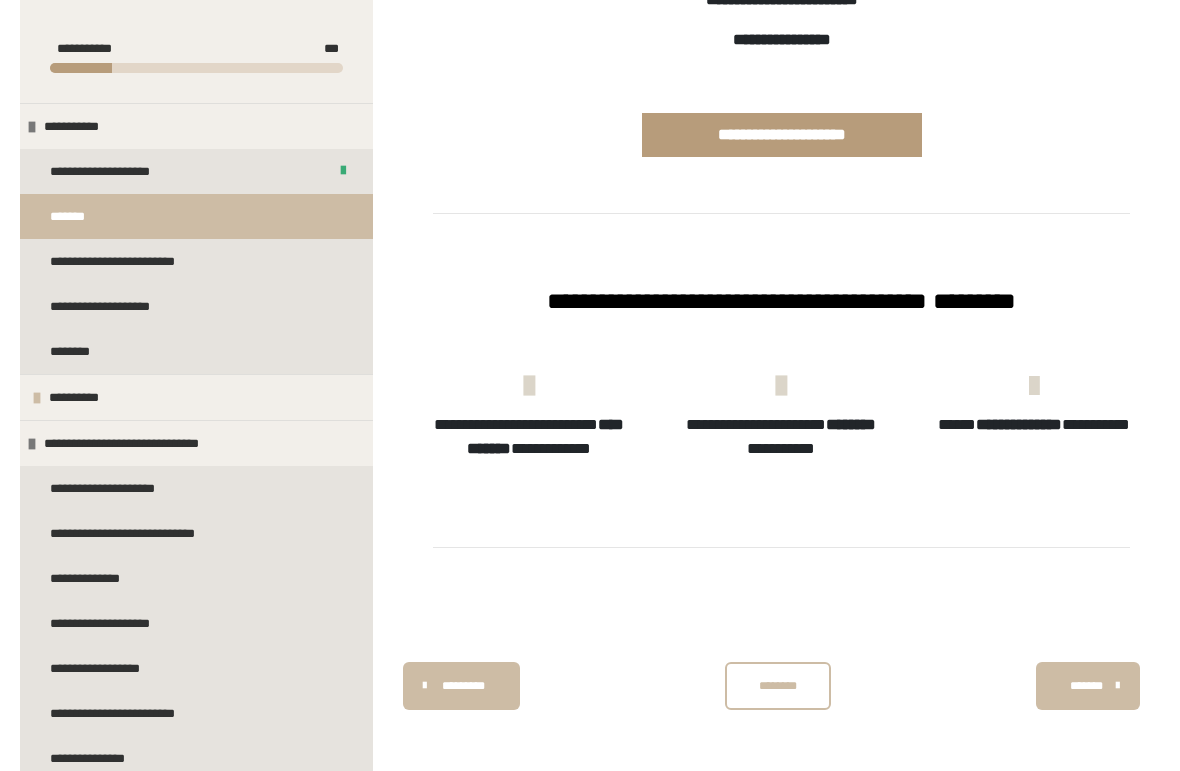 scroll, scrollTop: 1646, scrollLeft: 0, axis: vertical 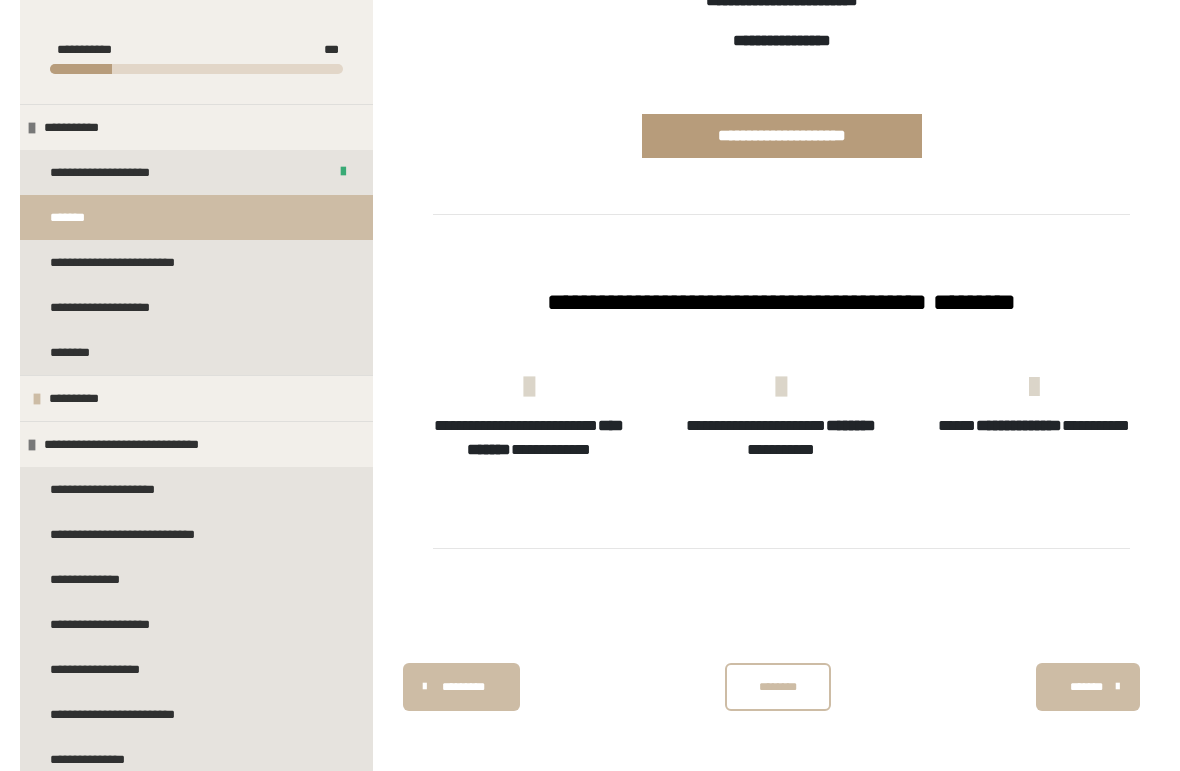 click on "********" at bounding box center [778, 687] 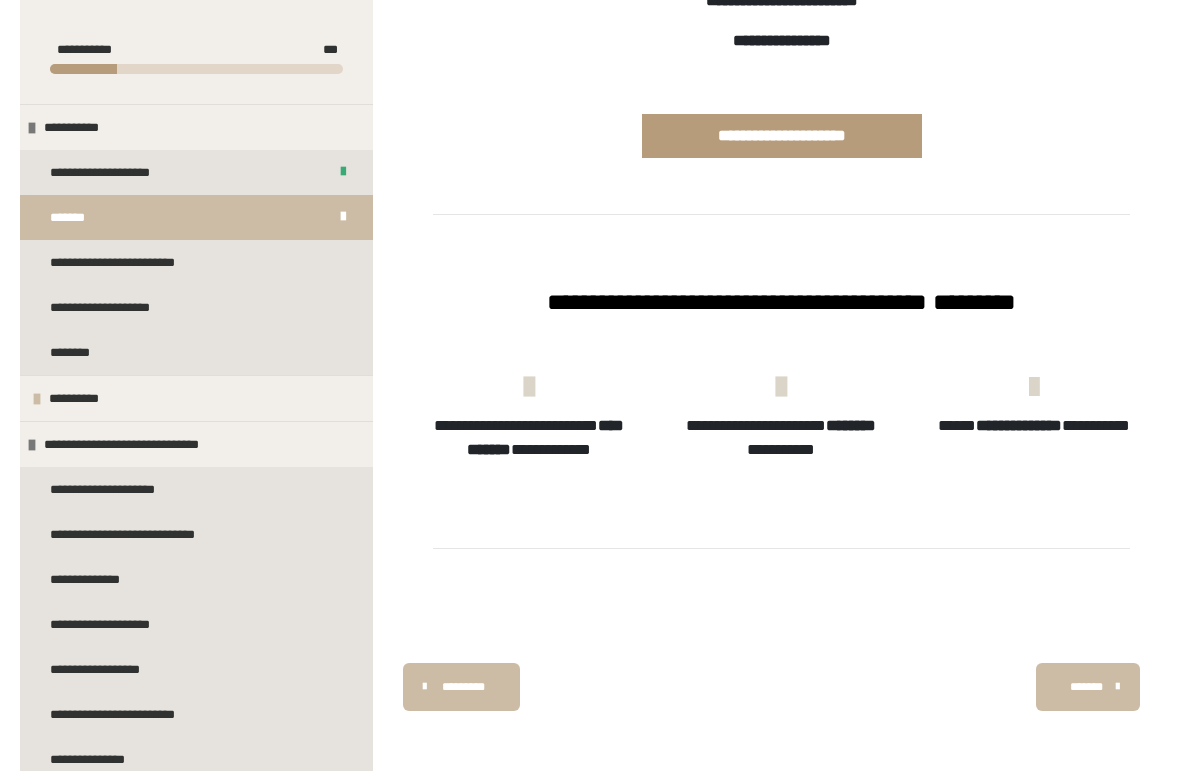 click on "**********" at bounding box center (134, 262) 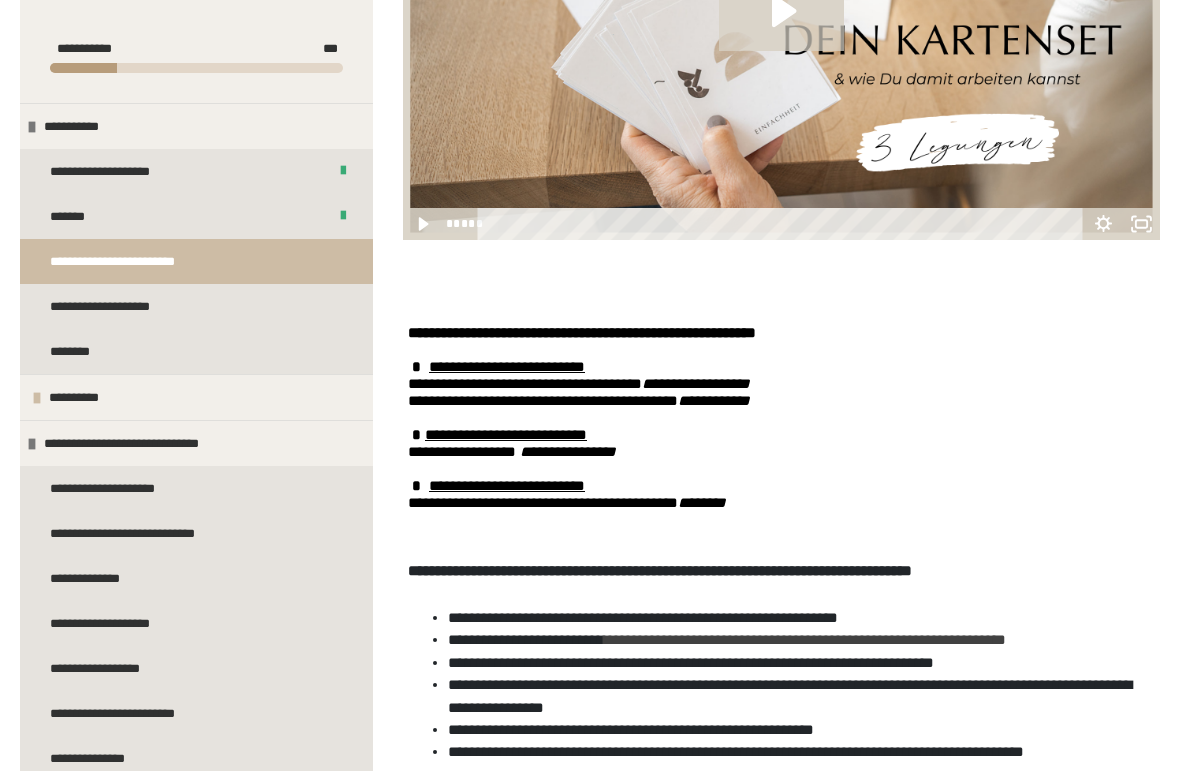 scroll, scrollTop: 688, scrollLeft: 0, axis: vertical 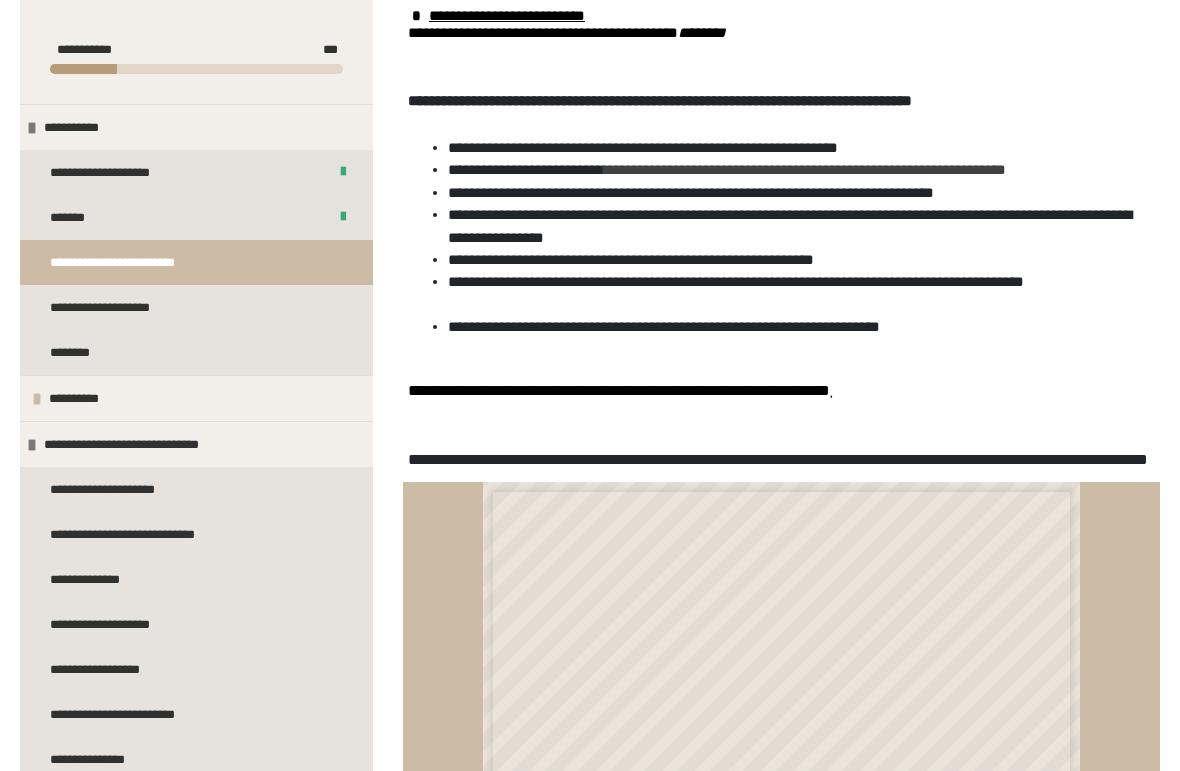click on "**********" at bounding box center [102, 307] 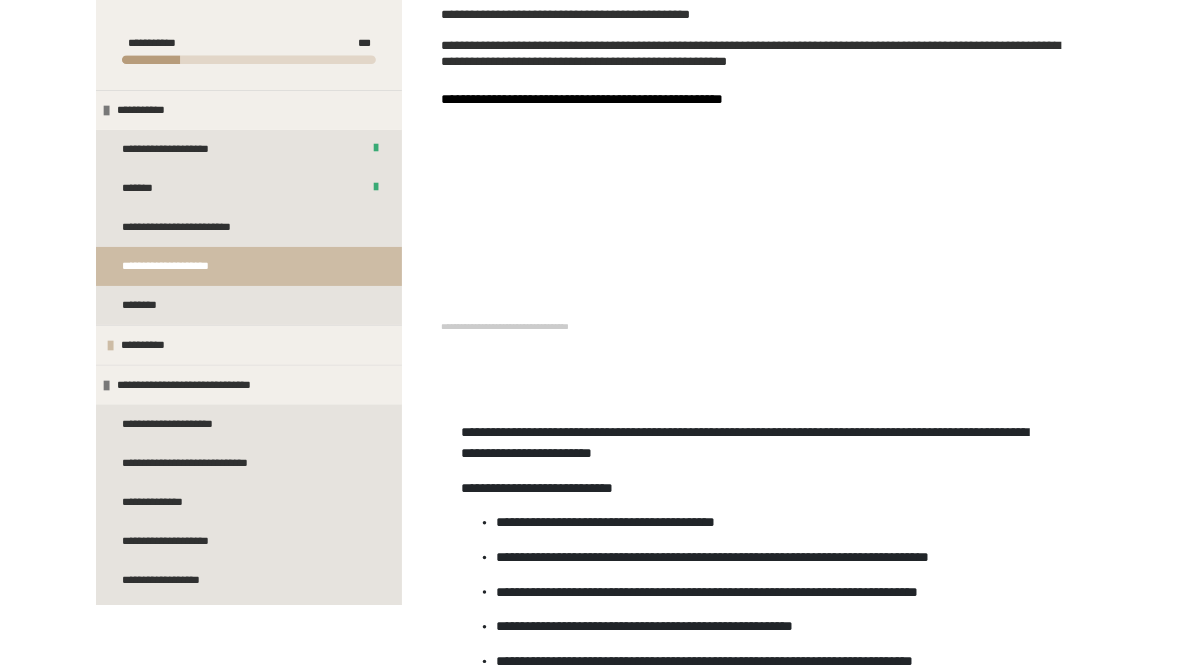 scroll, scrollTop: 707, scrollLeft: 0, axis: vertical 